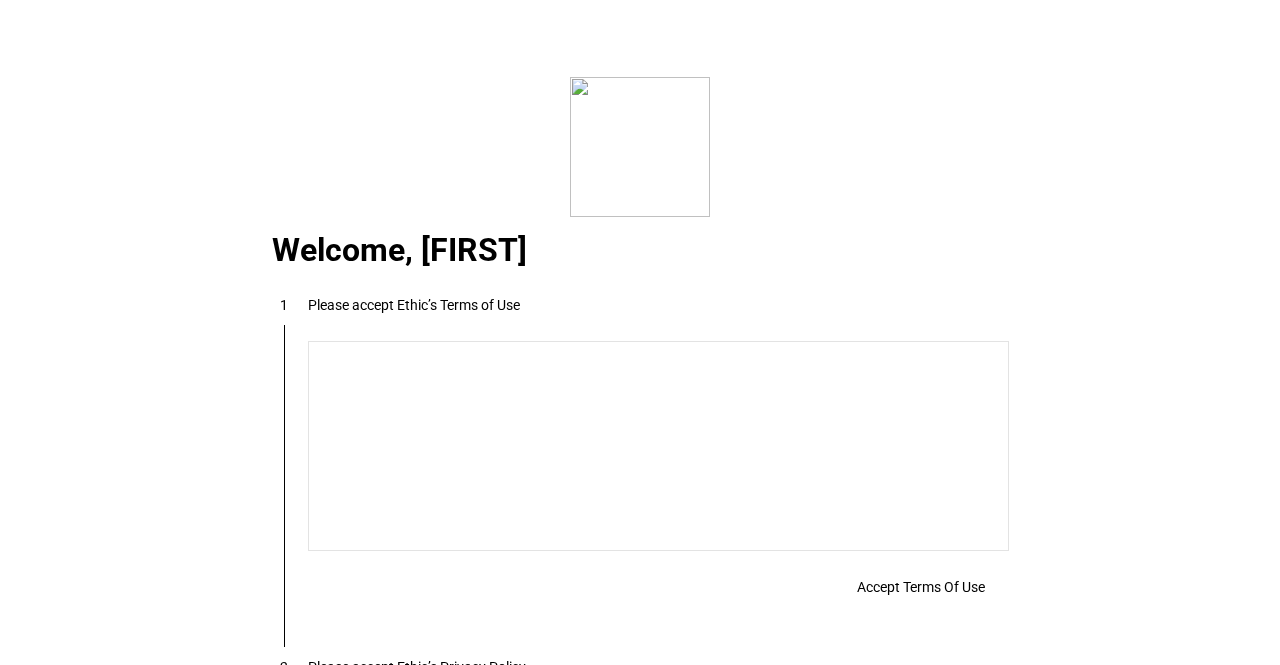 scroll, scrollTop: 0, scrollLeft: 0, axis: both 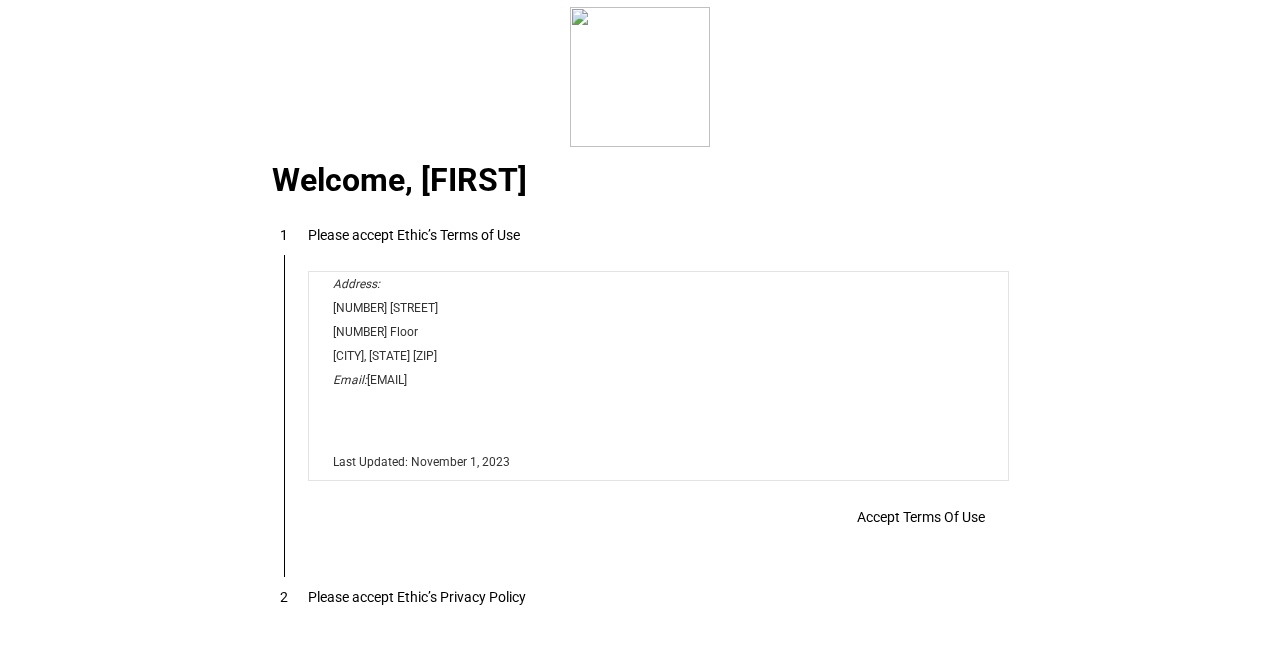 click on "Accept Terms Of Use" at bounding box center (921, 517) 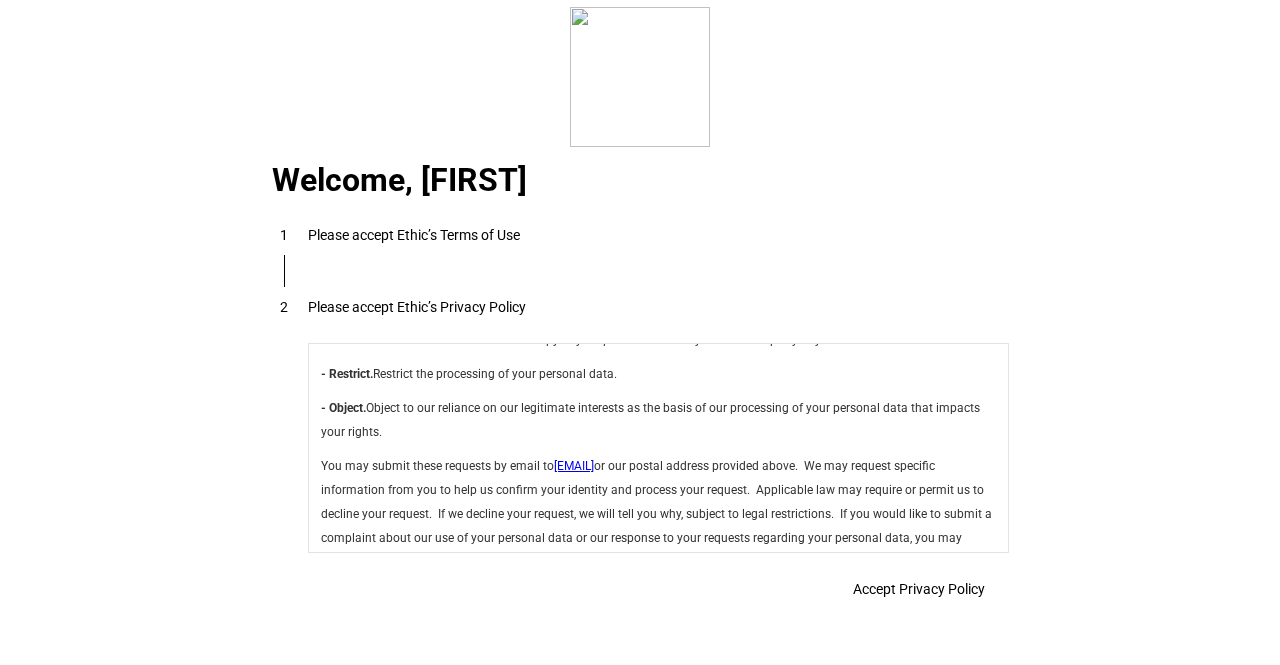 scroll, scrollTop: 7117, scrollLeft: 0, axis: vertical 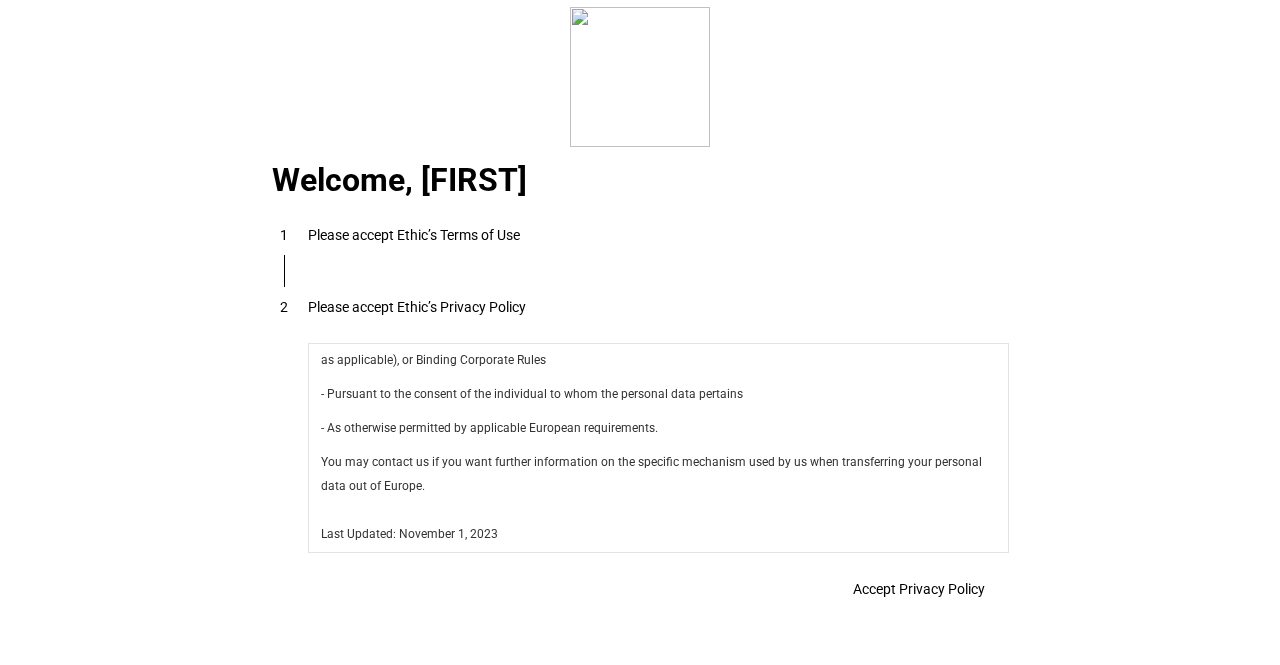 click at bounding box center [919, 589] 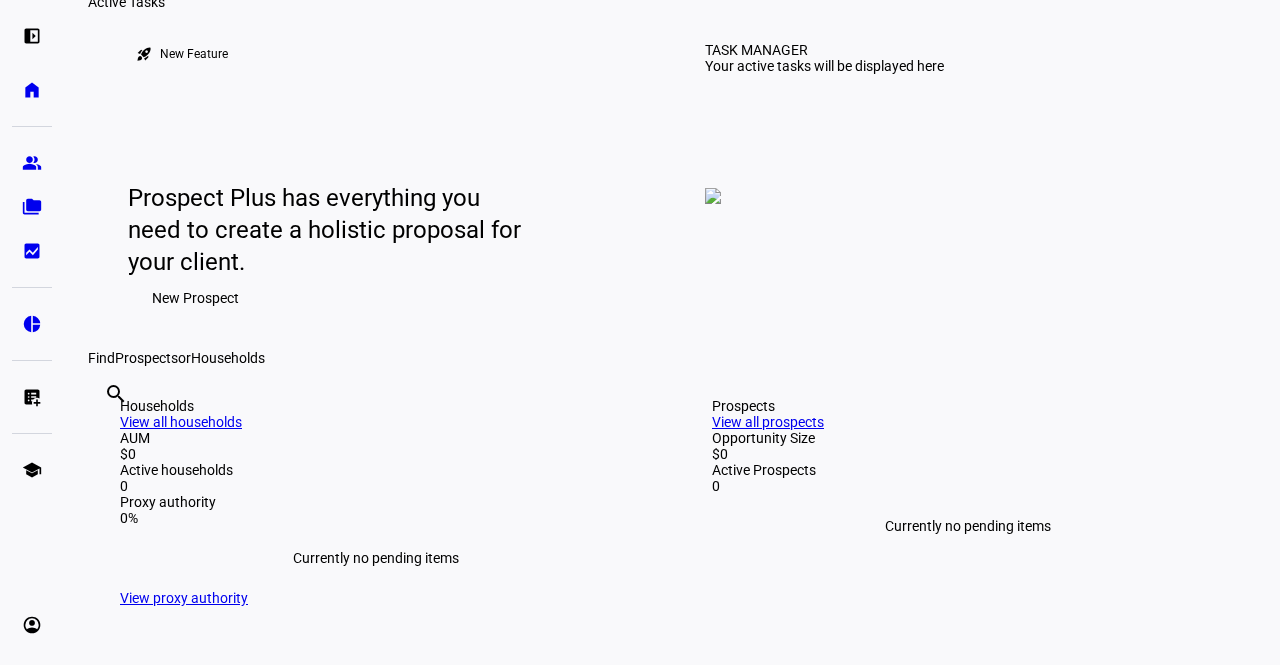 scroll, scrollTop: 0, scrollLeft: 0, axis: both 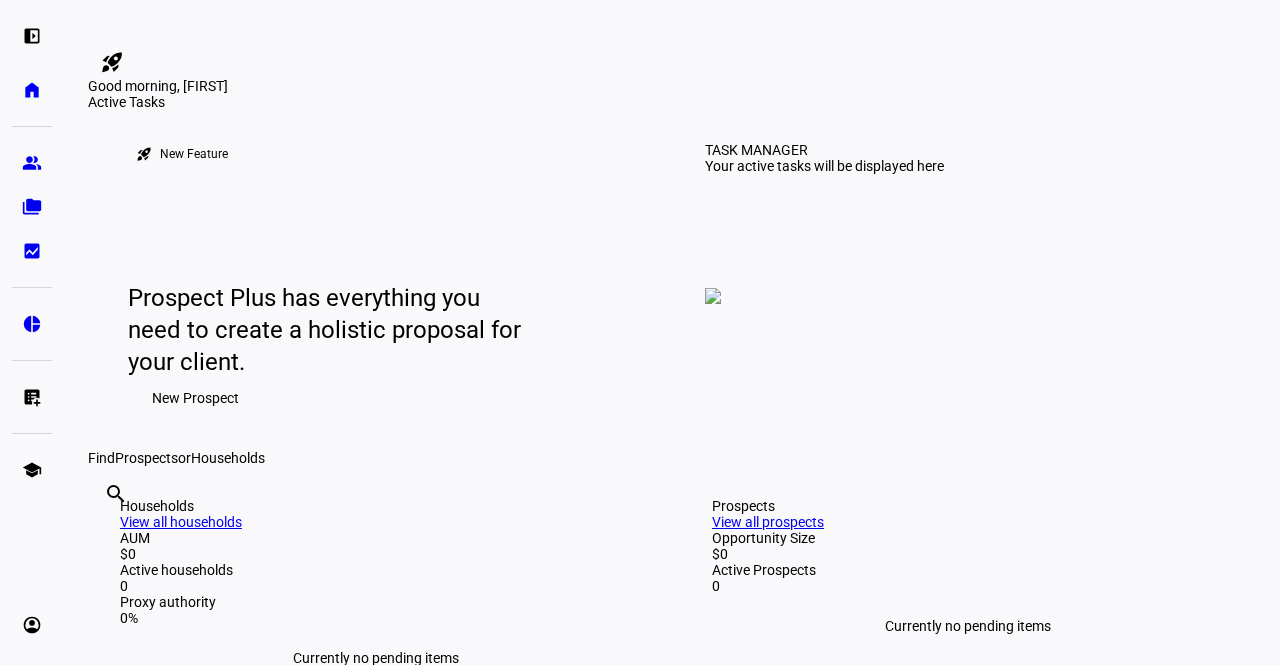 click on "New Prospect" 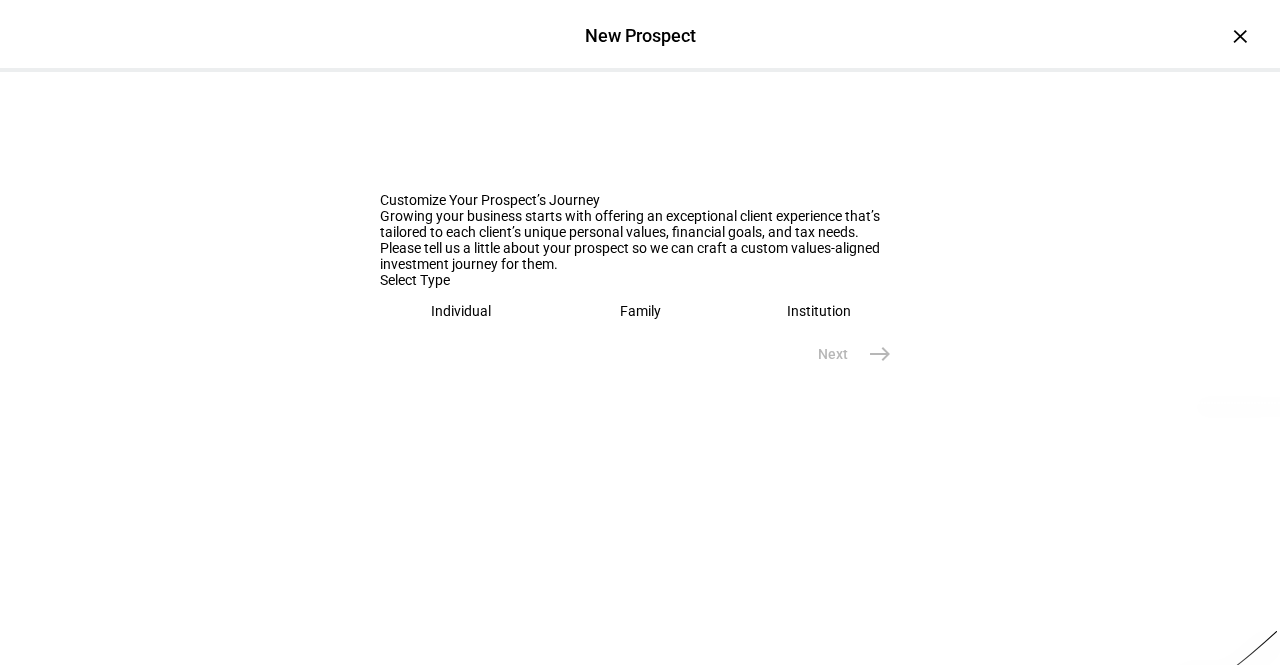 click on "Individual" 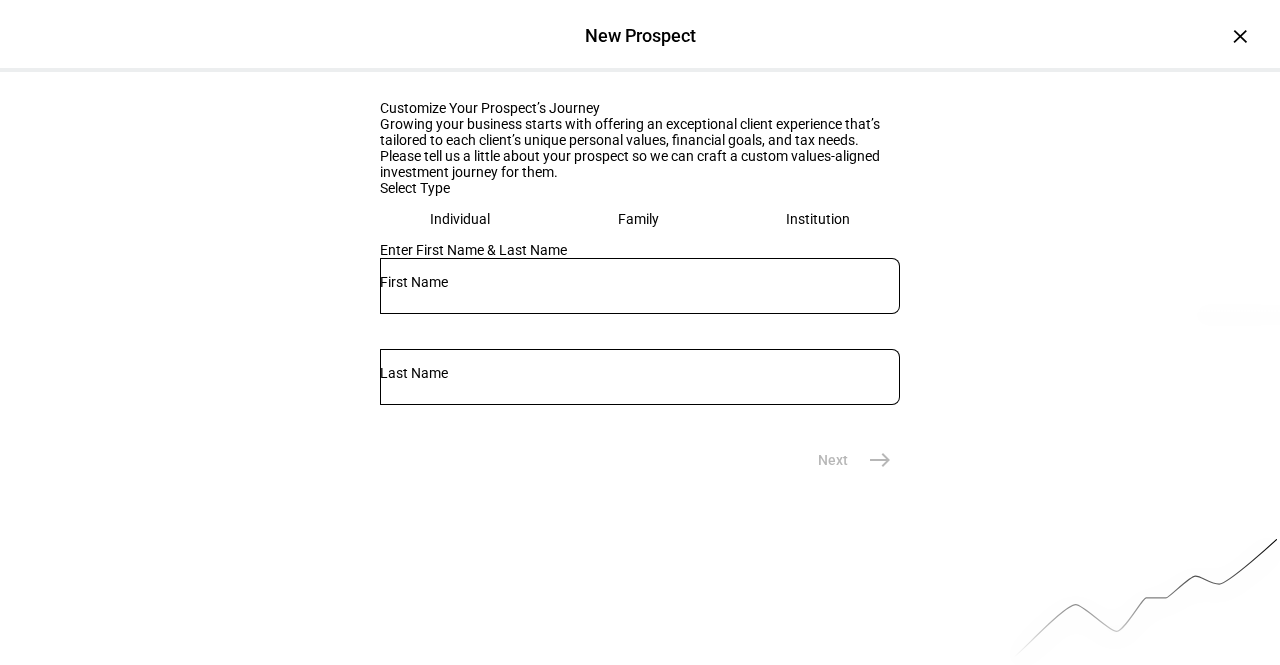 scroll, scrollTop: 200, scrollLeft: 0, axis: vertical 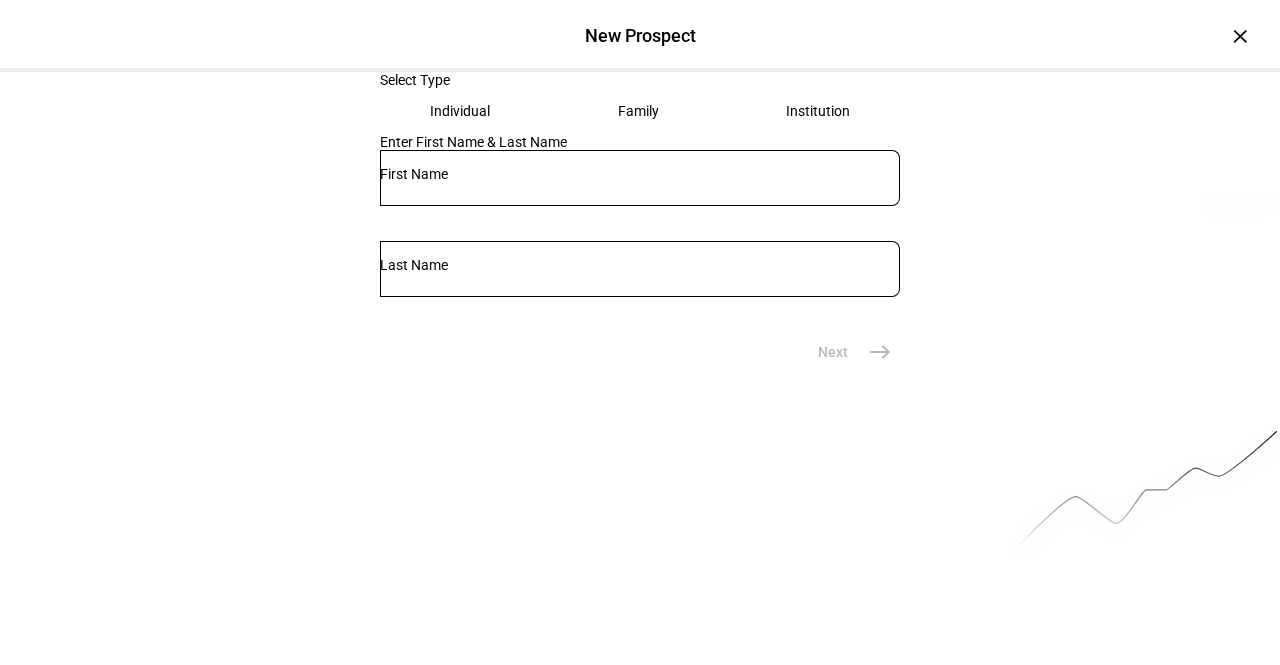 click 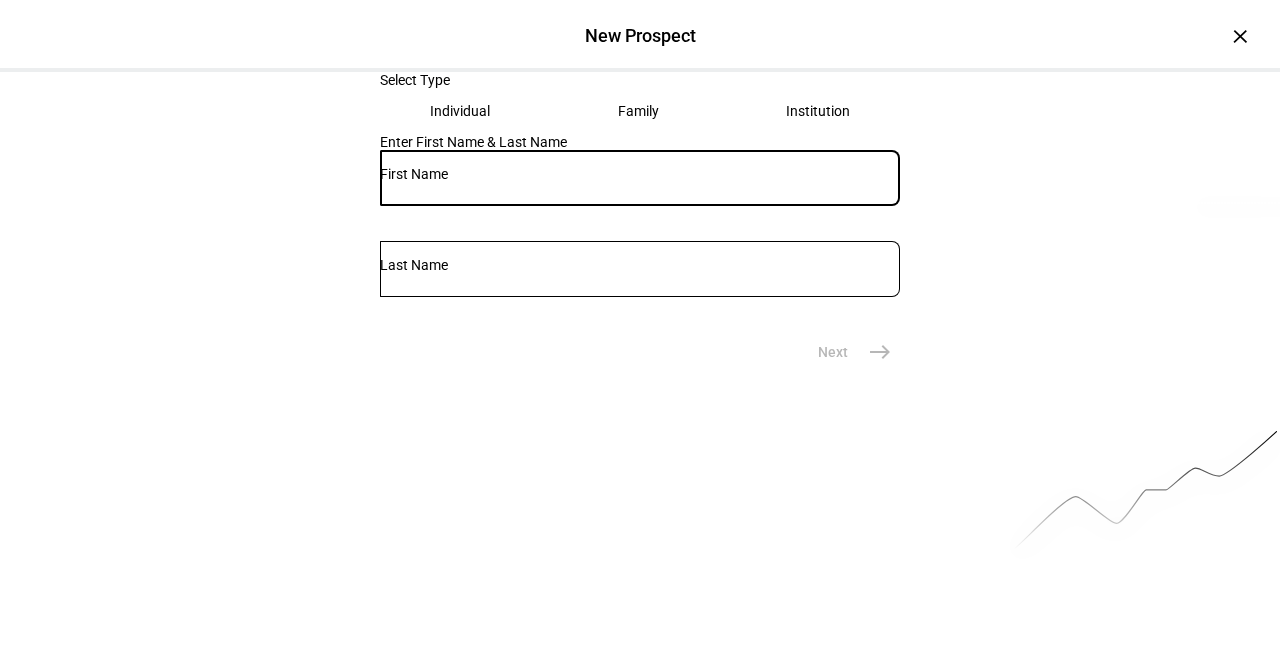 click at bounding box center (640, 174) 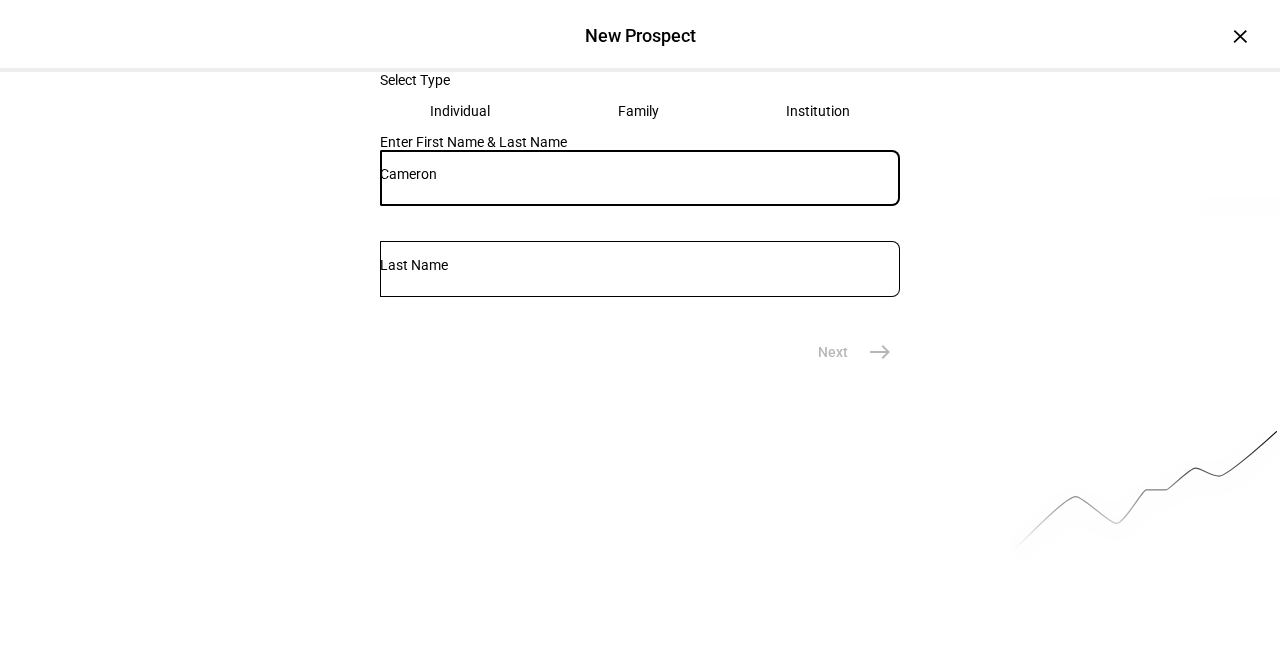 type on "Cameron" 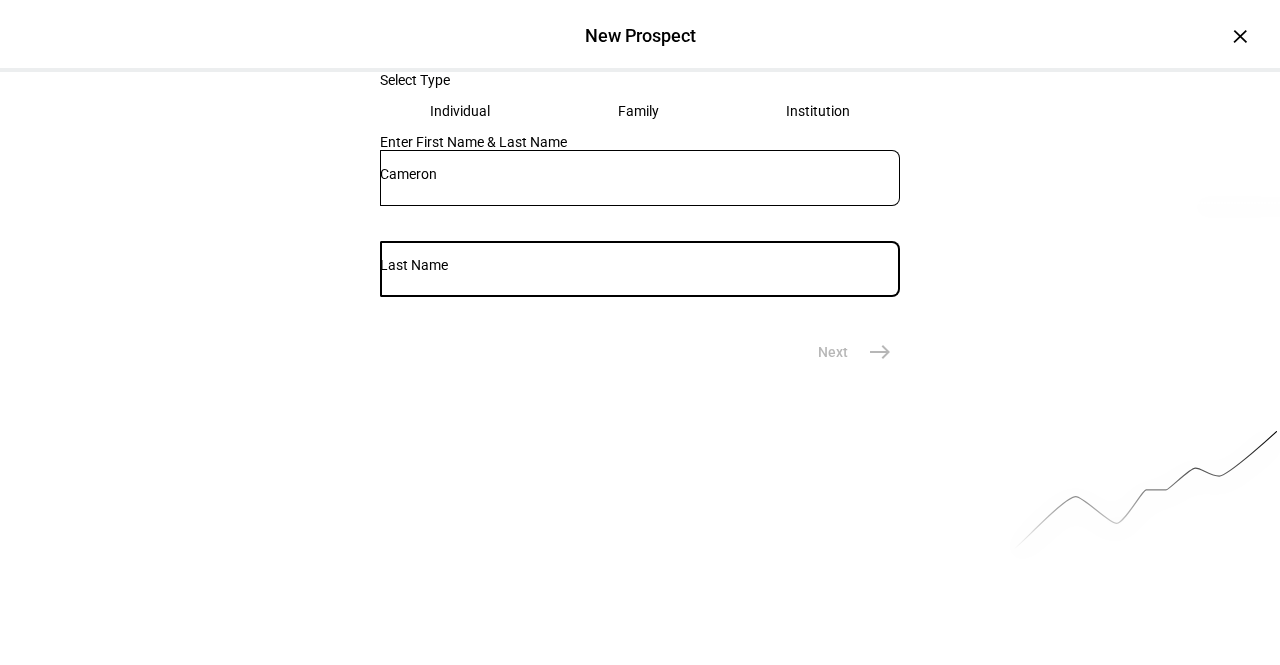 click at bounding box center (640, 265) 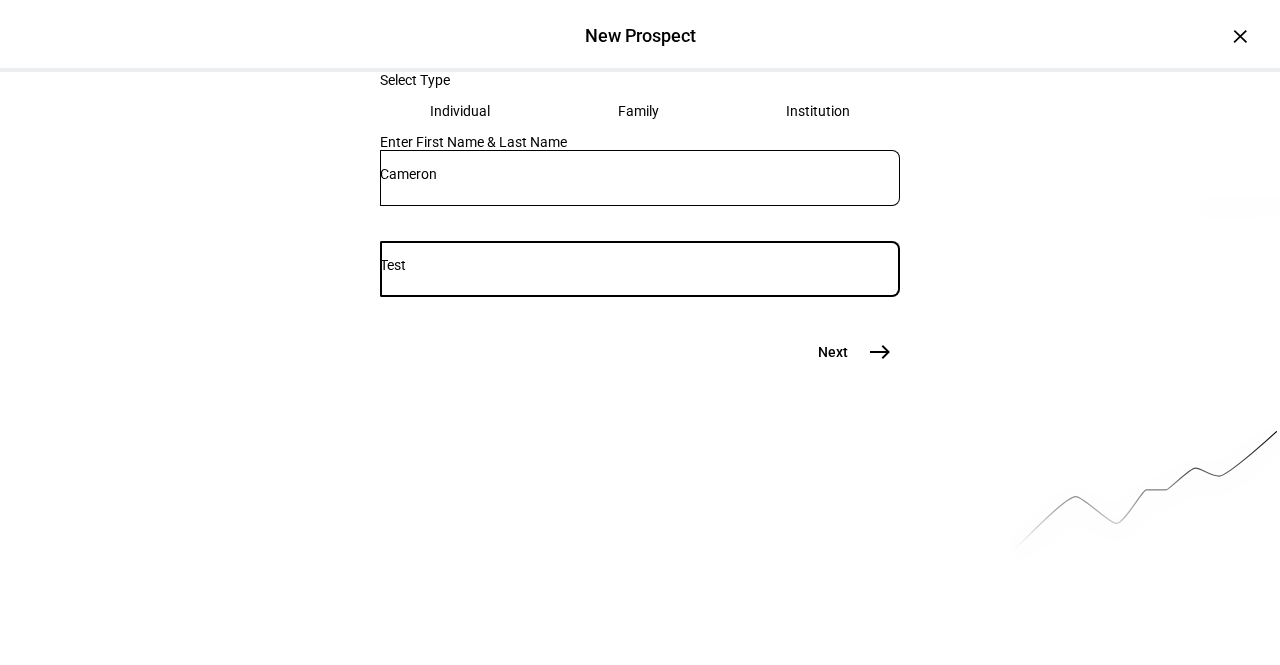 type on "Test" 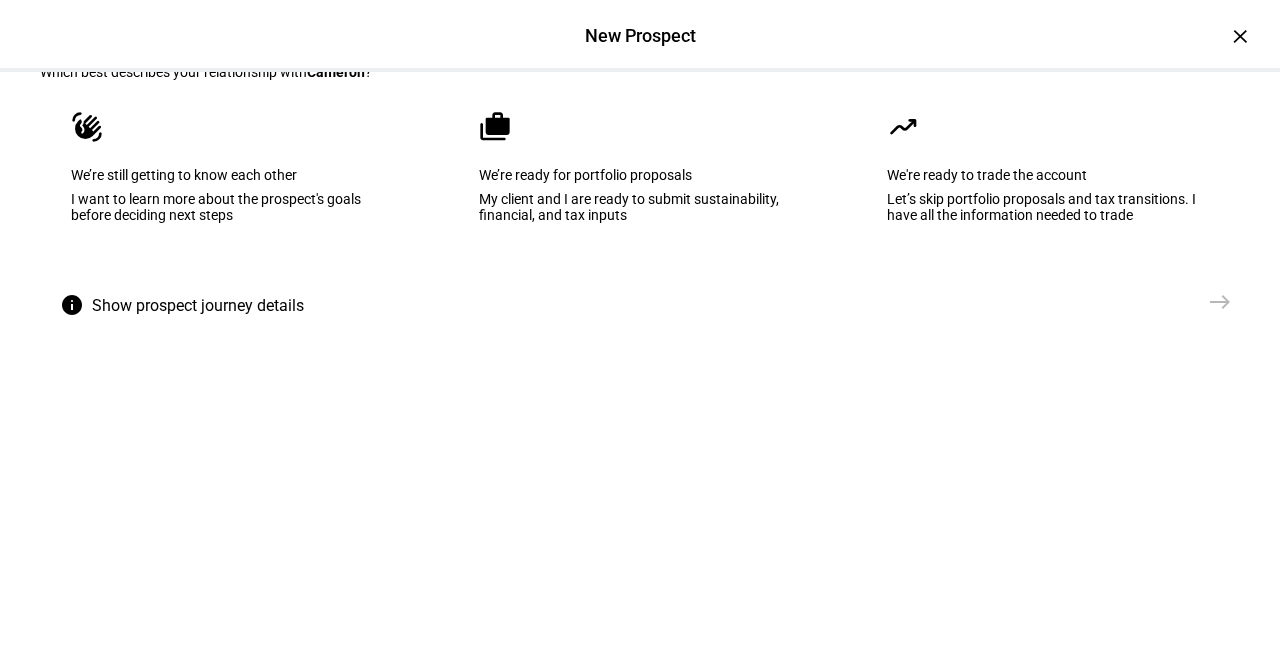 scroll, scrollTop: 121, scrollLeft: 0, axis: vertical 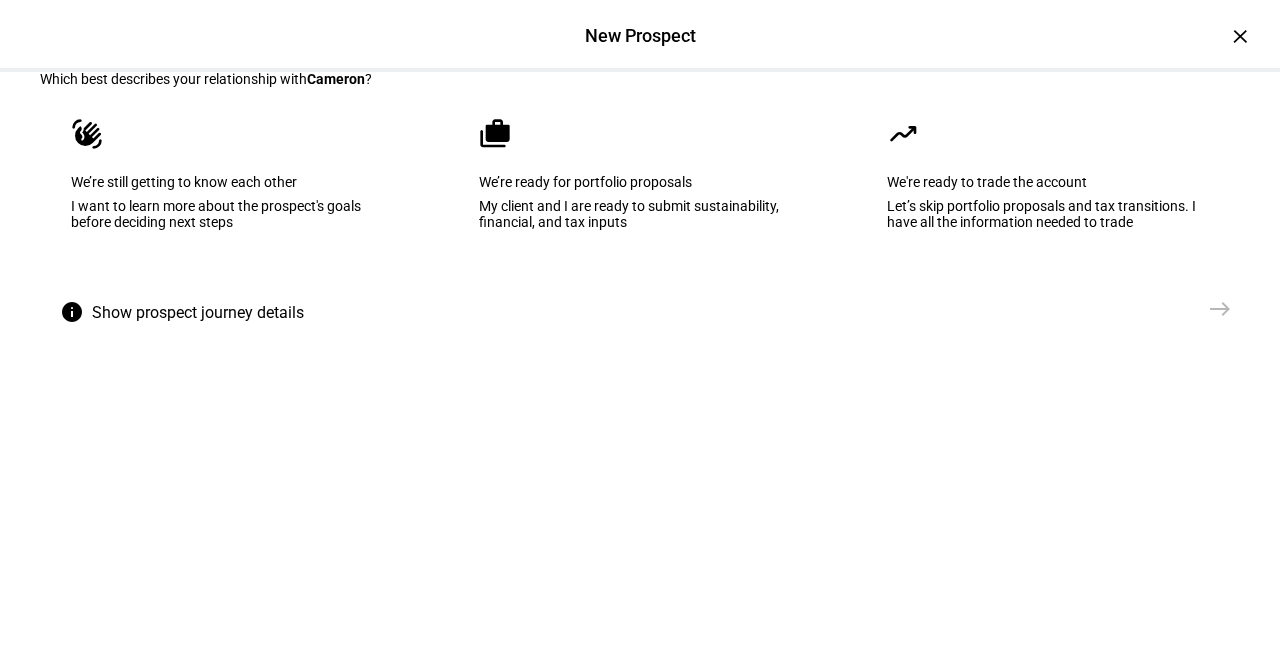 click on "I want to learn more about the prospect's goals before deciding next steps" 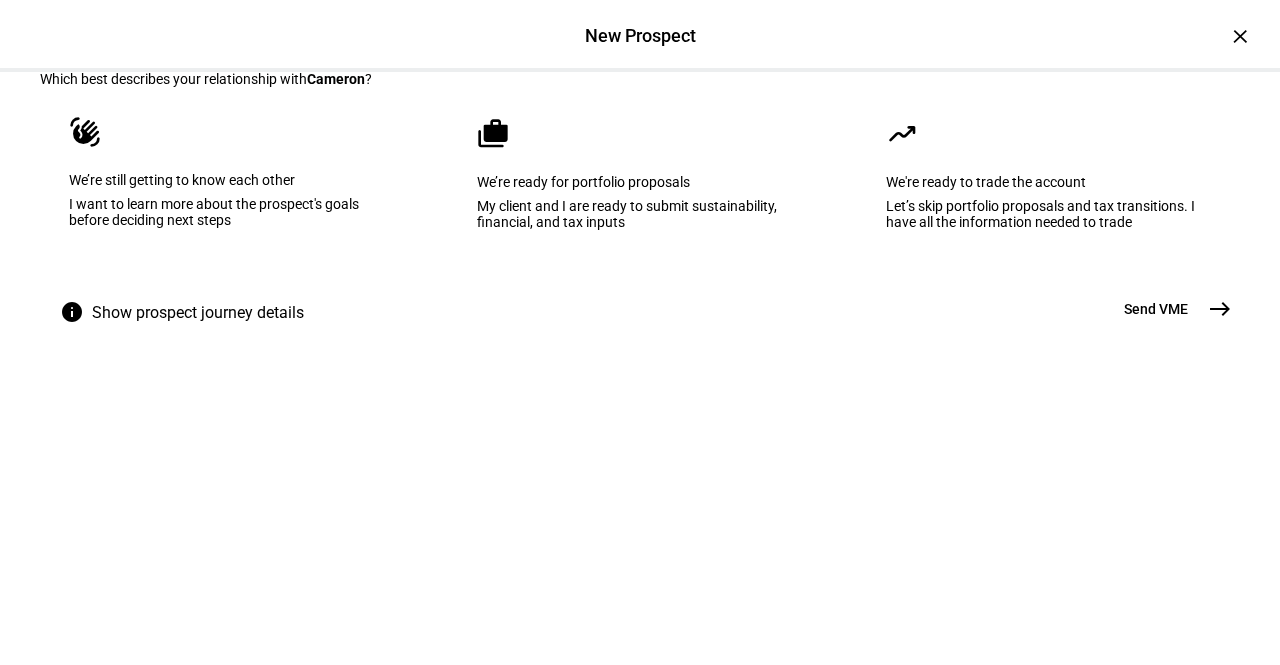 click on "east" 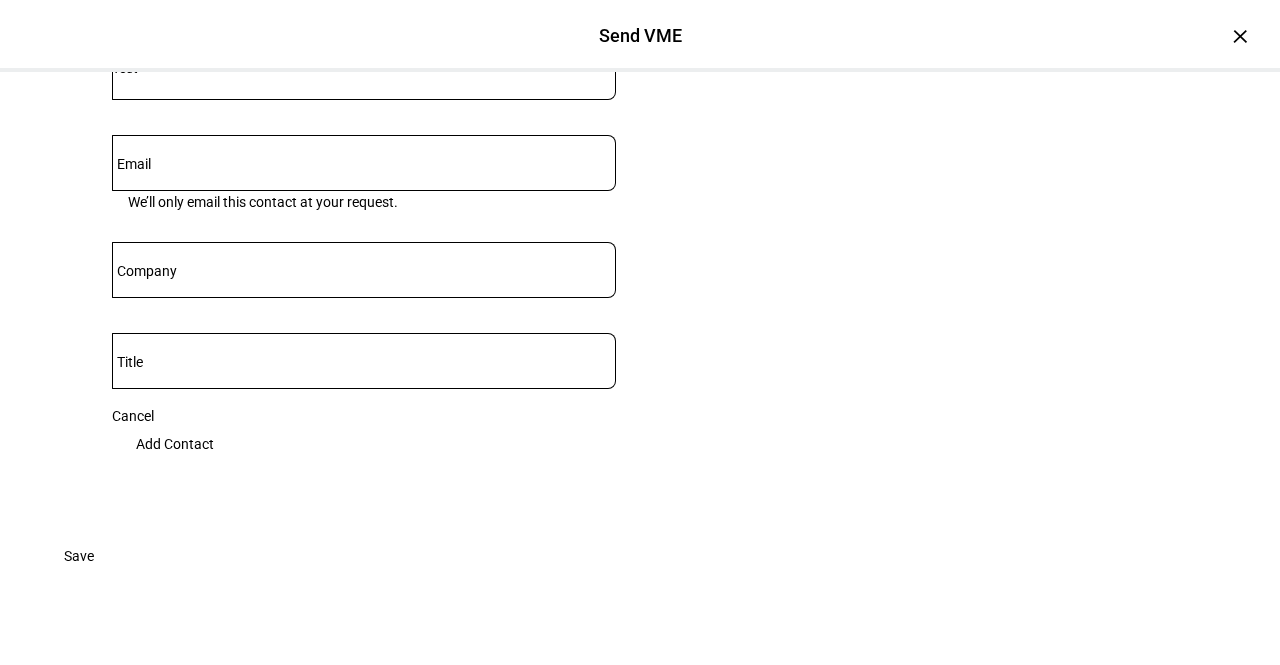 scroll, scrollTop: 250, scrollLeft: 0, axis: vertical 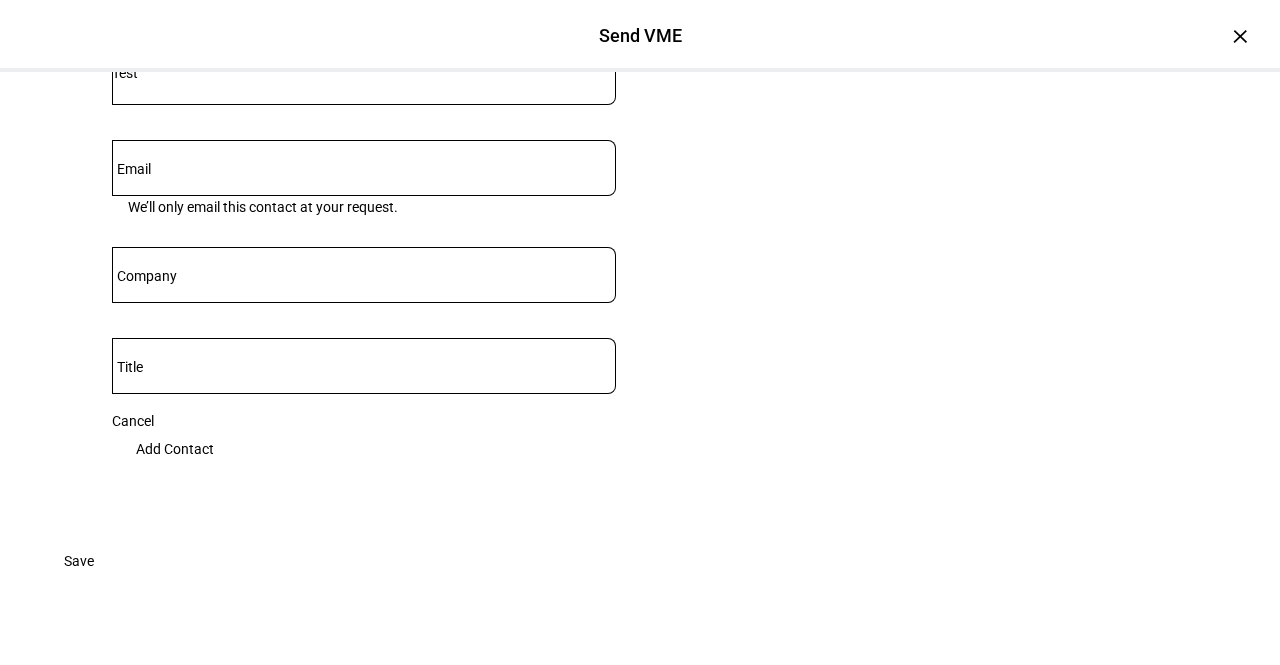 click on "Email" at bounding box center [364, 164] 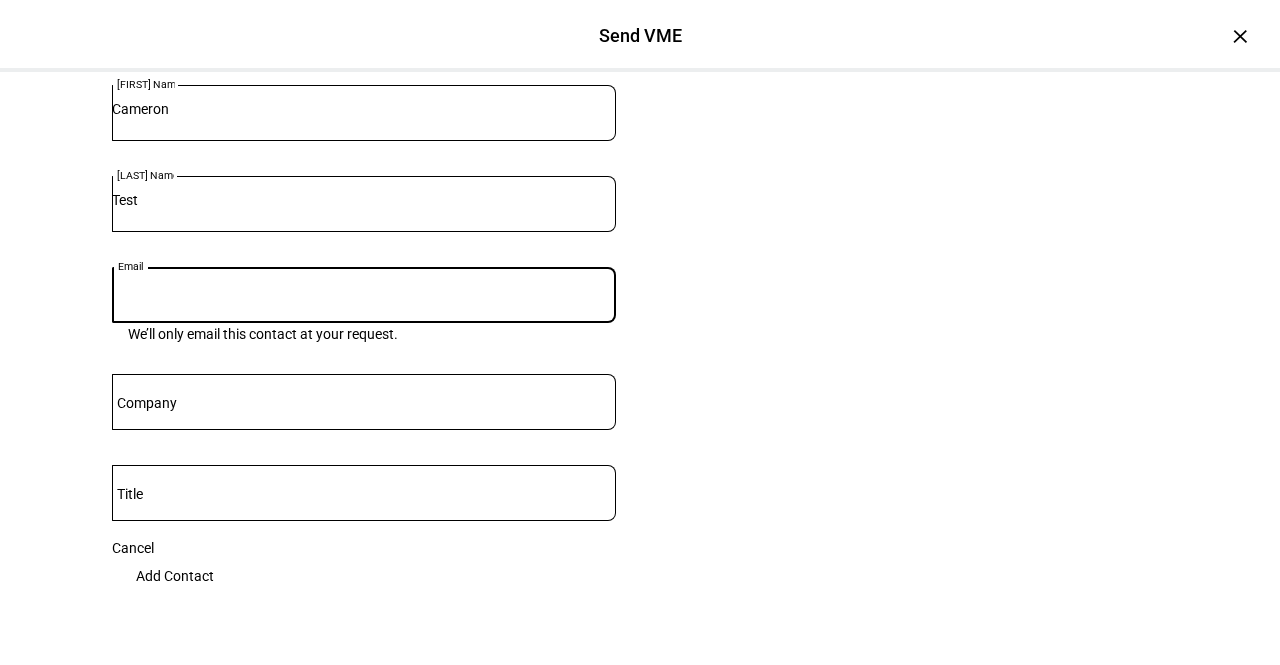 scroll, scrollTop: 112, scrollLeft: 0, axis: vertical 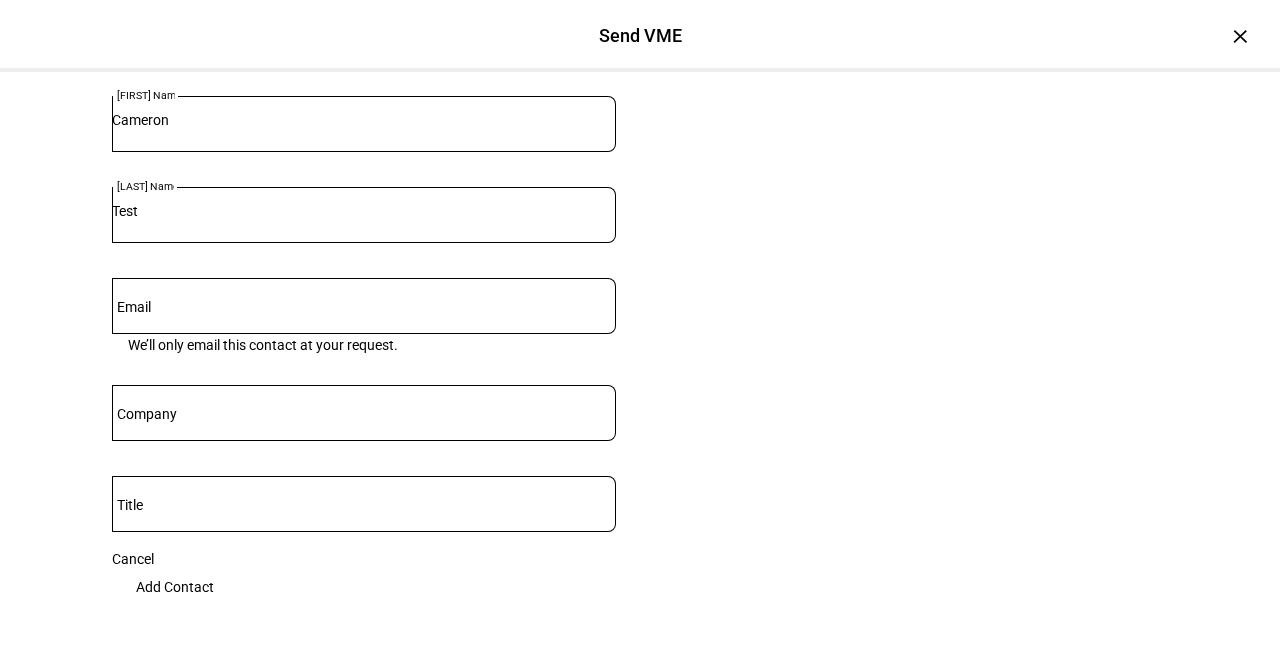 click on "View sample invite email" 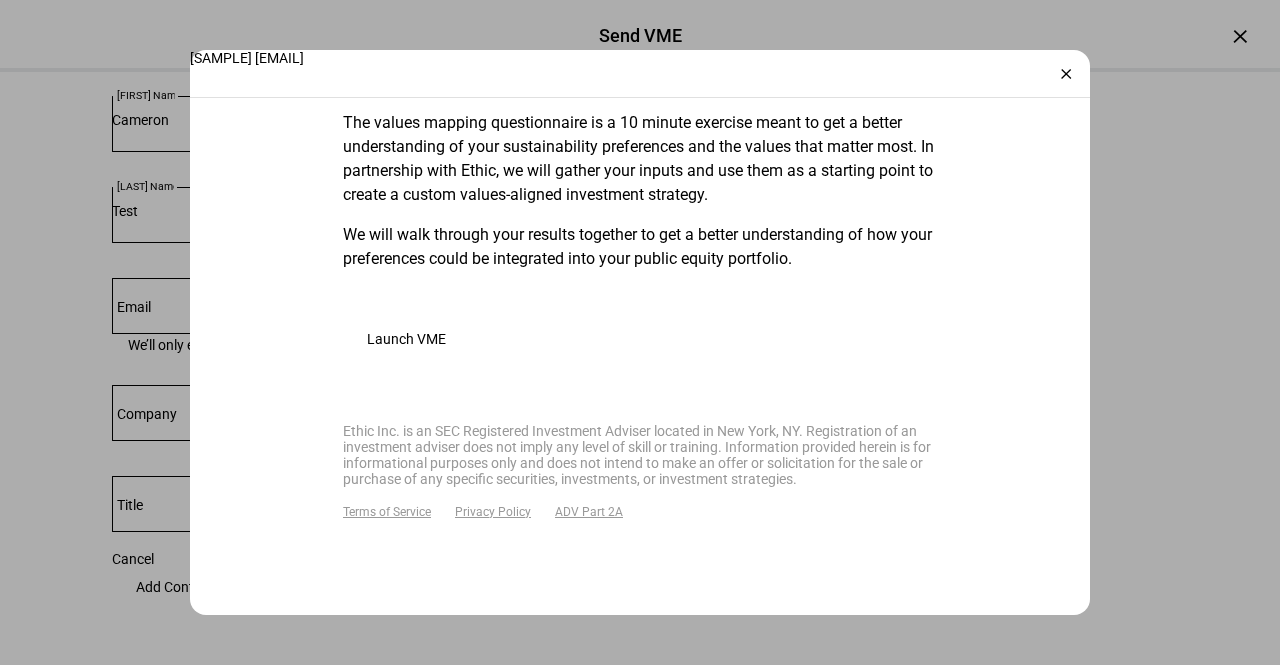 scroll, scrollTop: 871, scrollLeft: 0, axis: vertical 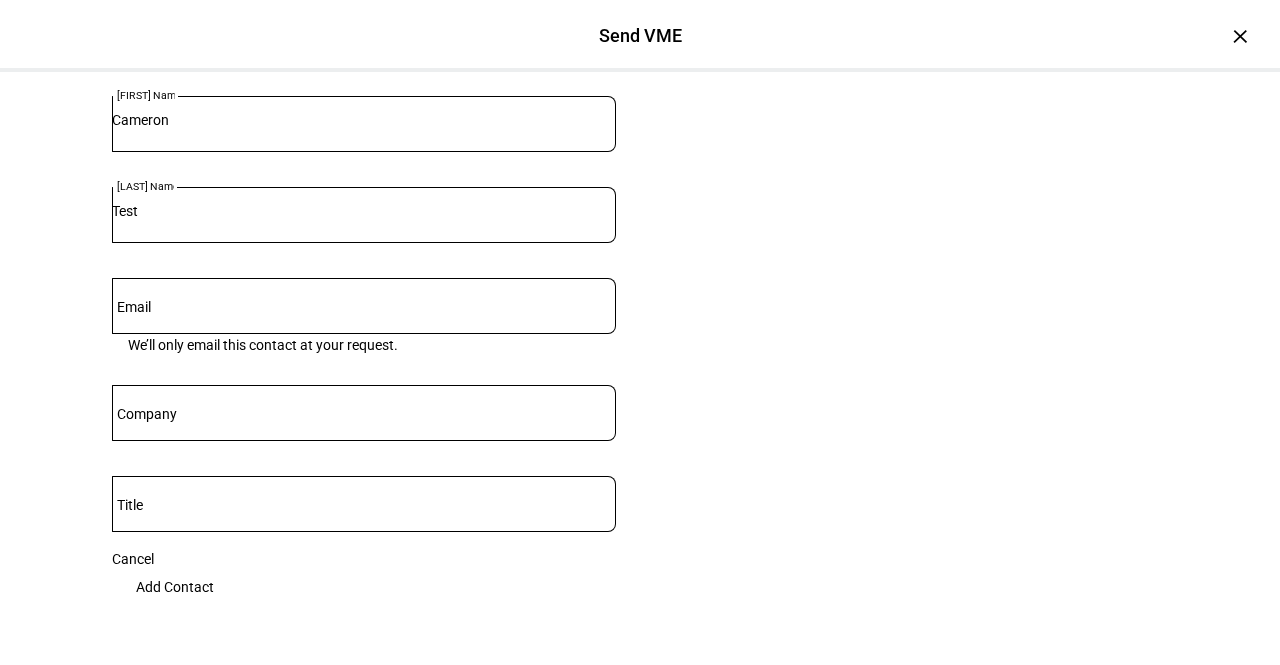 click on "Email" at bounding box center (364, 302) 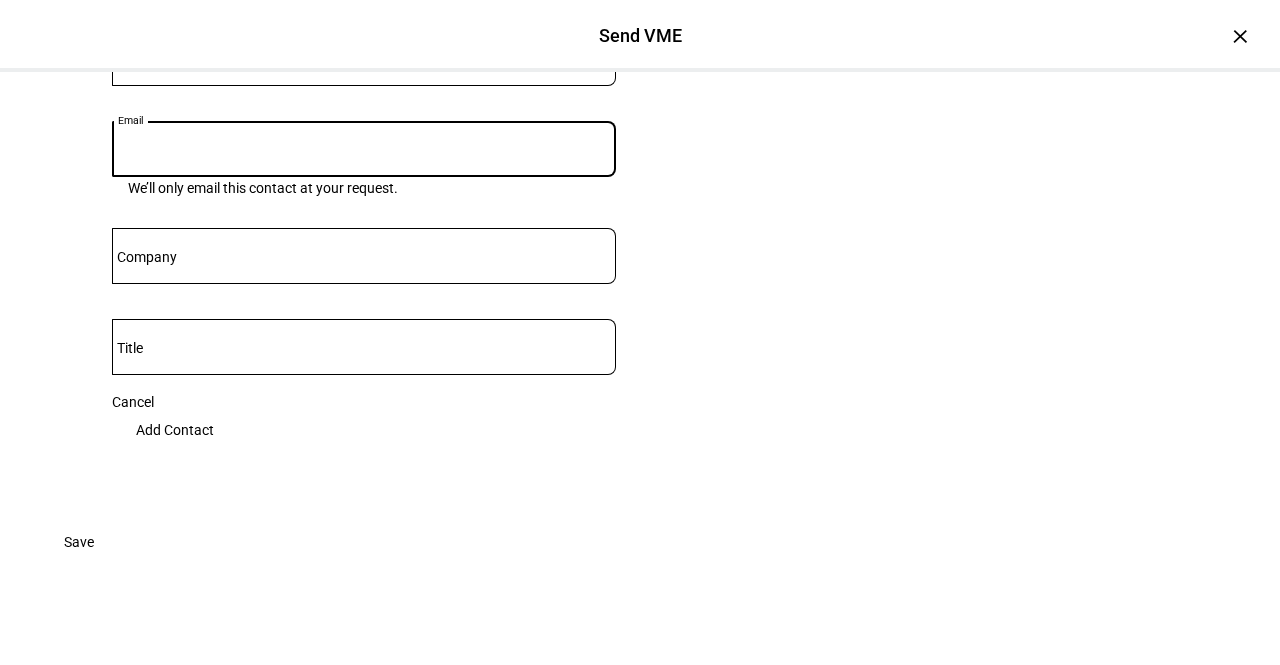 scroll, scrollTop: 307, scrollLeft: 0, axis: vertical 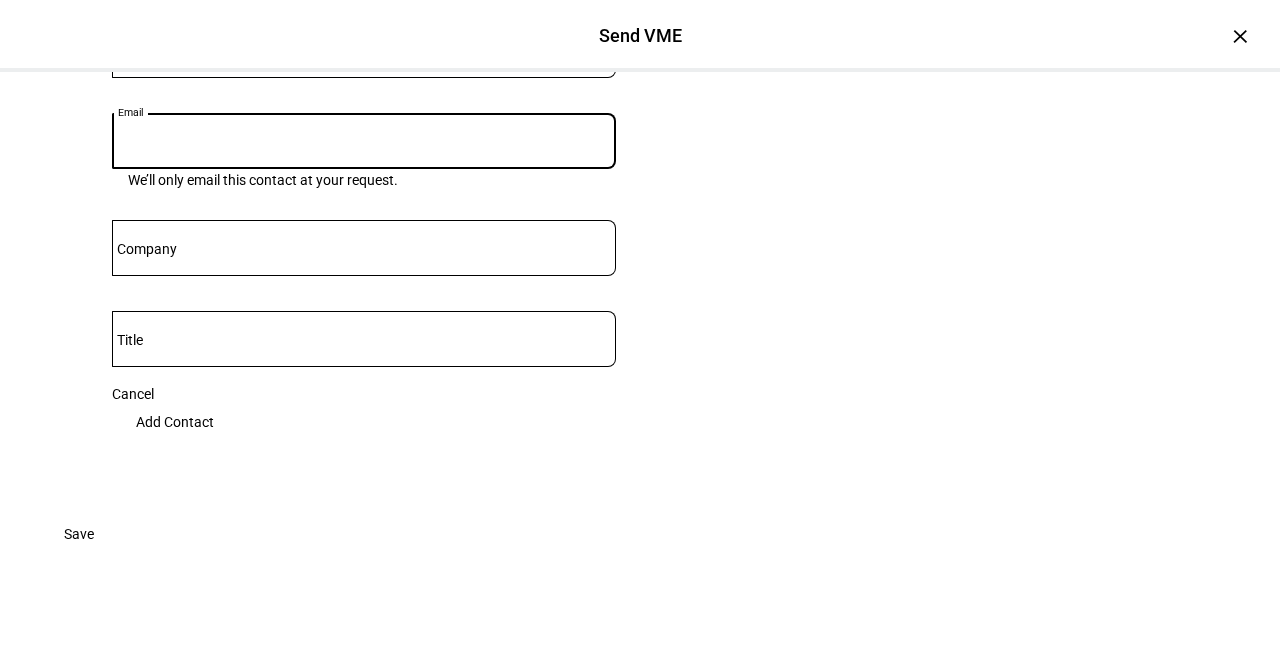 paste on "[USERNAME]@example.com" 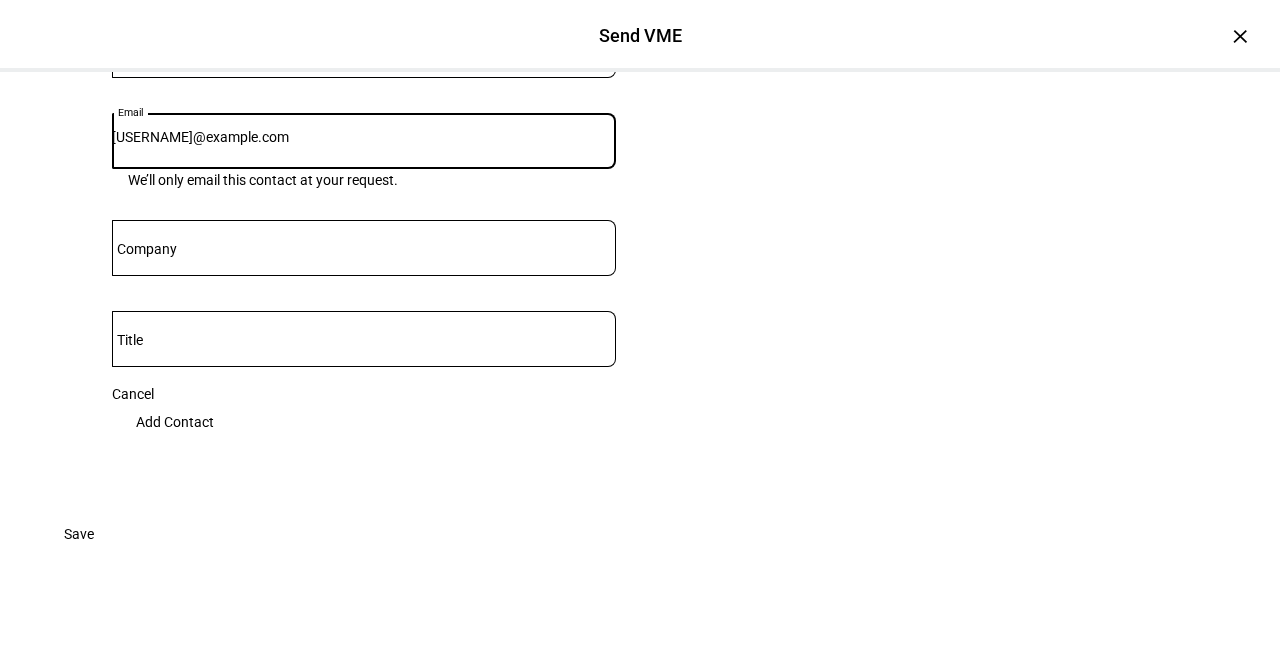scroll, scrollTop: 321, scrollLeft: 0, axis: vertical 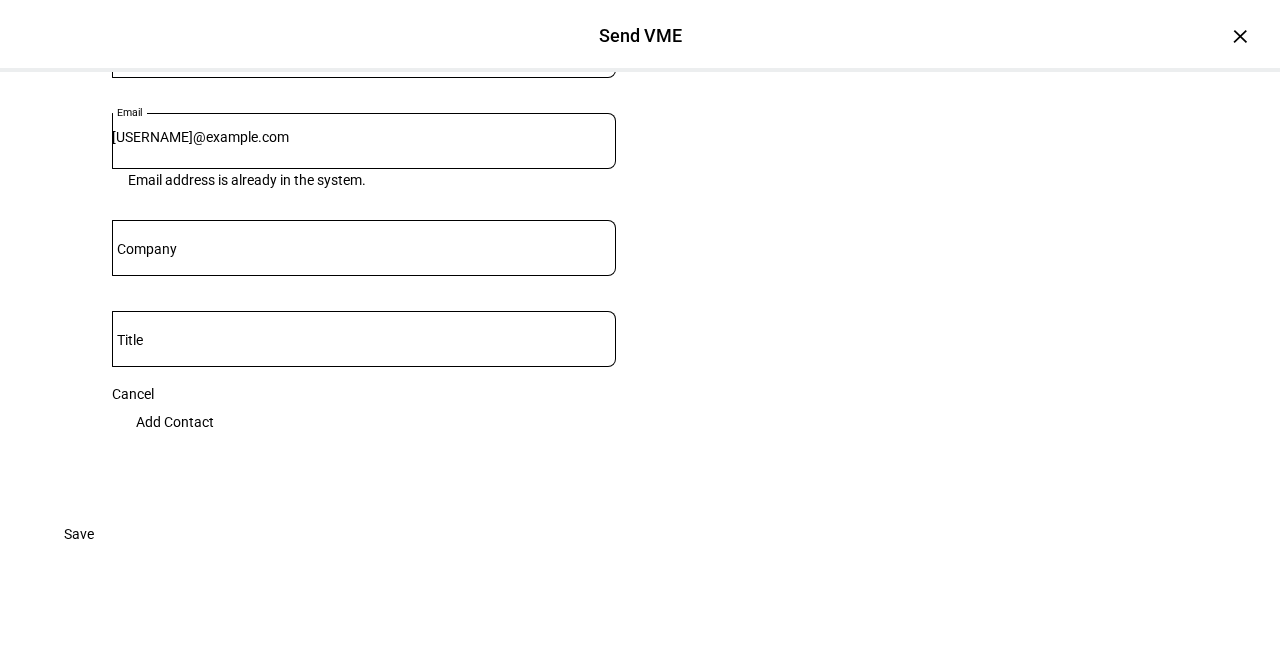 drag, startPoint x: 352, startPoint y: 271, endPoint x: 90, endPoint y: 250, distance: 262.84024 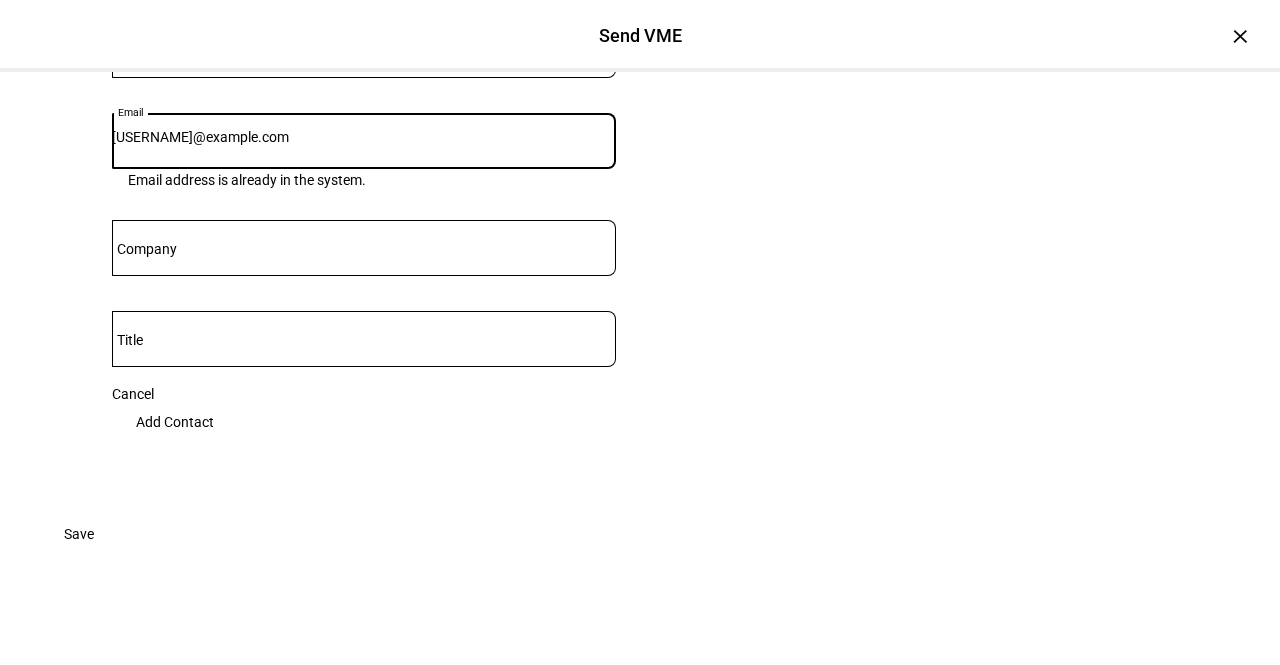 type on "[EMAIL]" 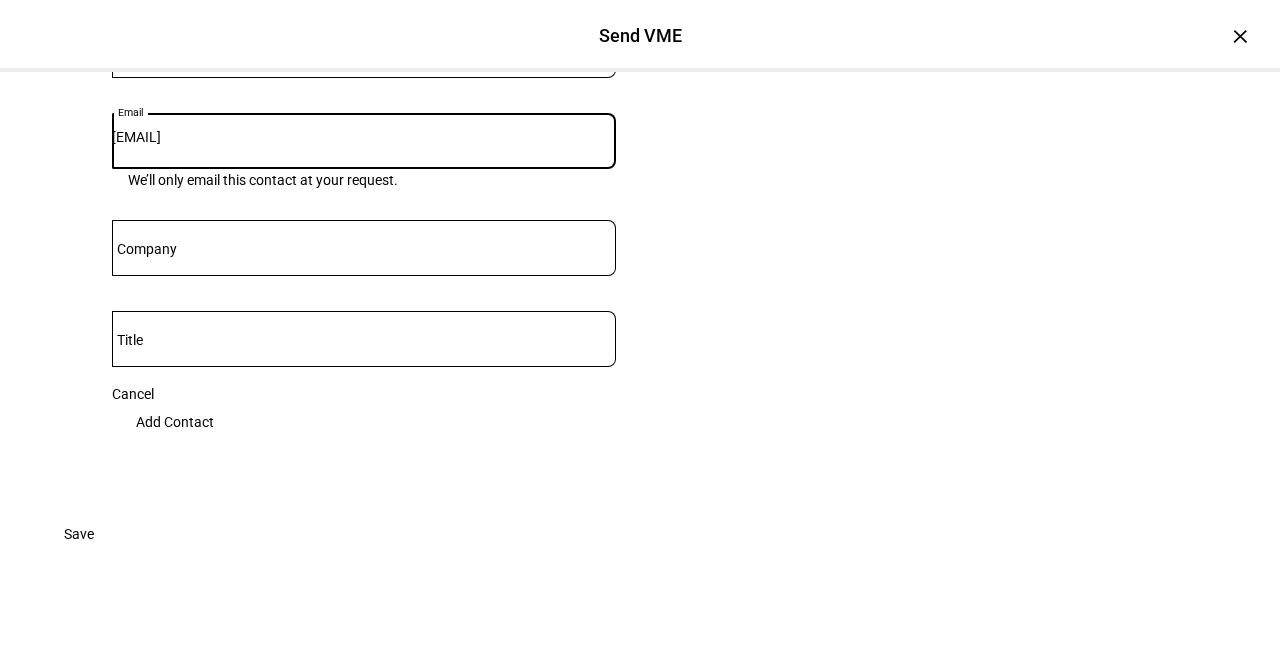 drag, startPoint x: 291, startPoint y: 259, endPoint x: 58, endPoint y: 243, distance: 233.5487 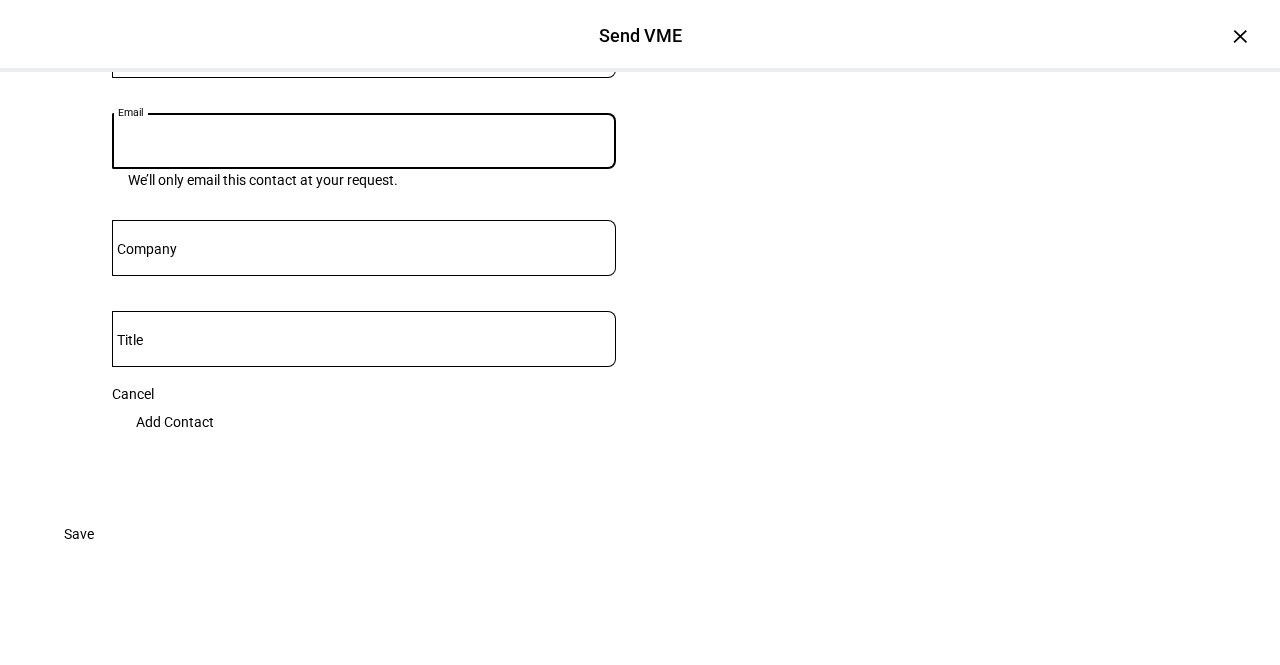 type 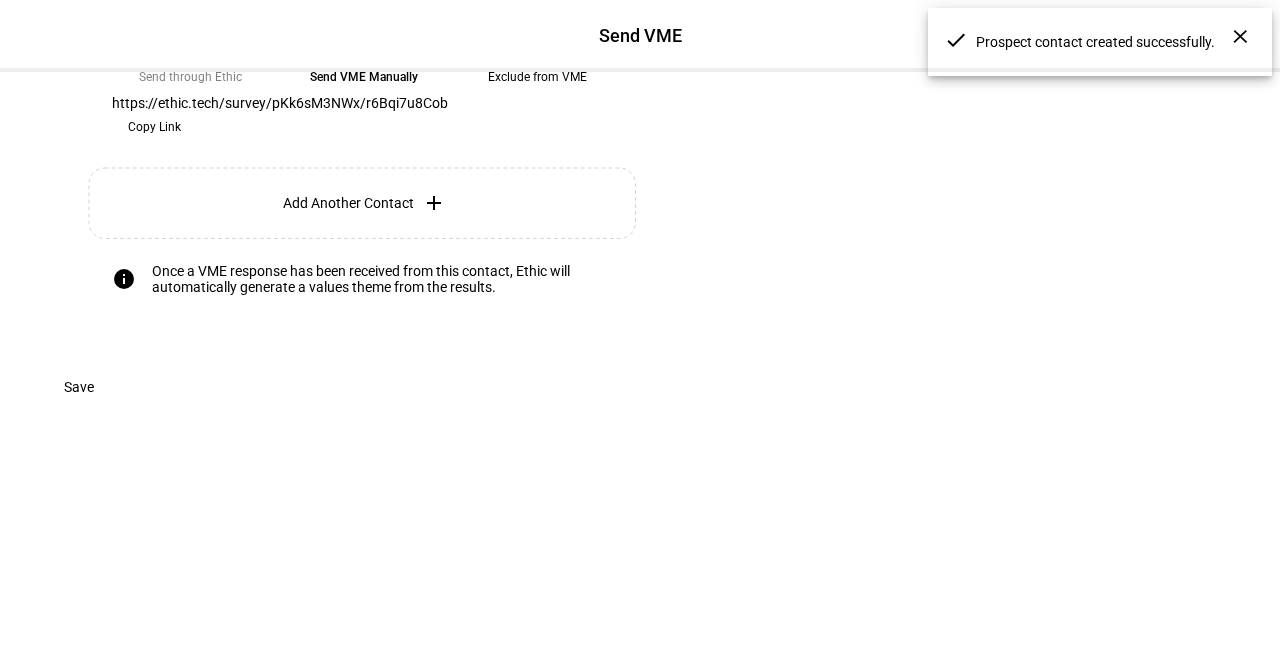 scroll, scrollTop: 270, scrollLeft: 0, axis: vertical 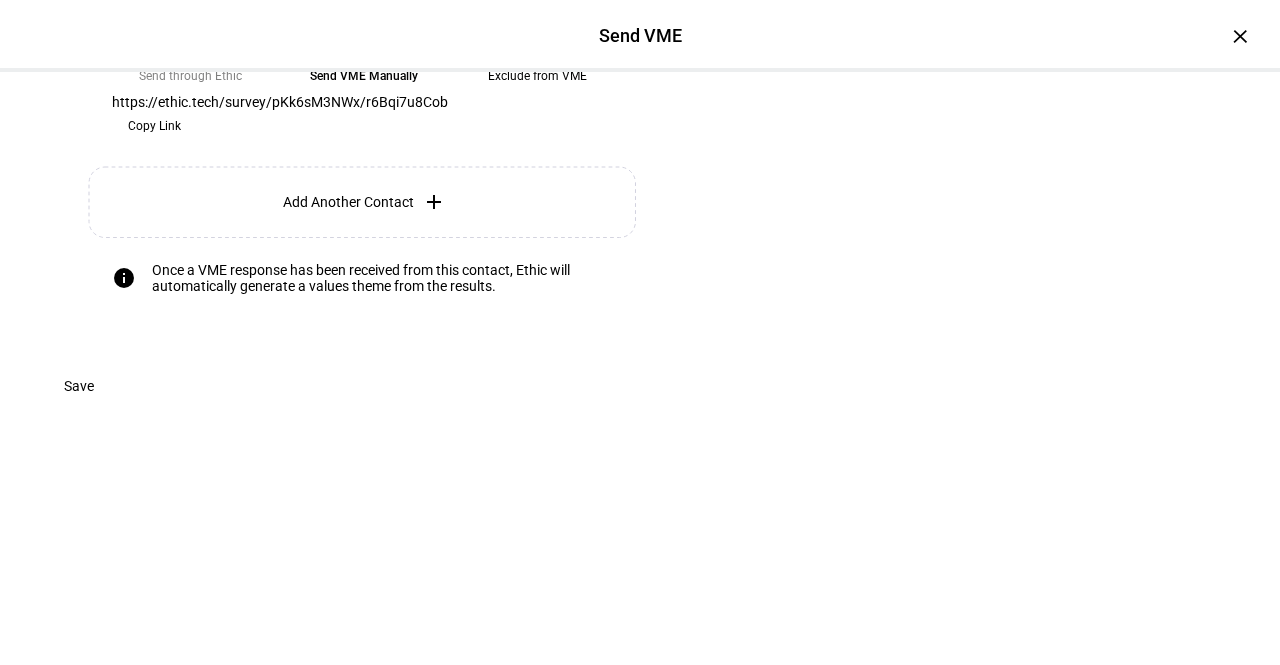 click on "Copy Link" 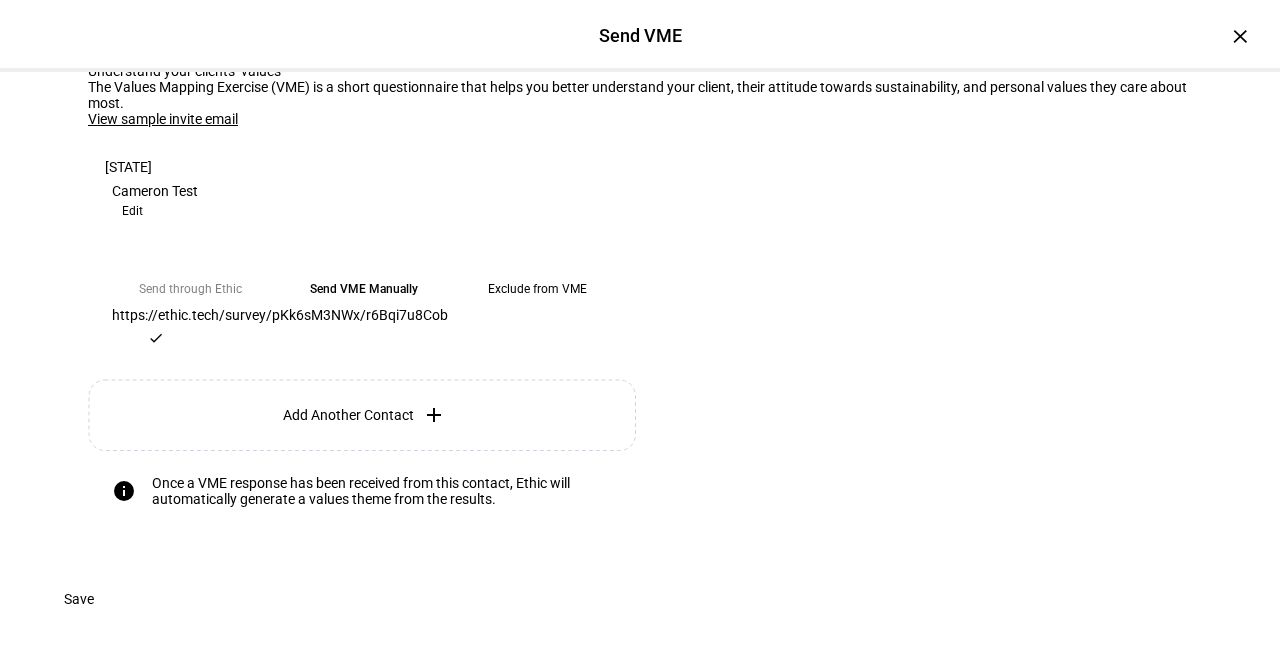 scroll, scrollTop: 55, scrollLeft: 0, axis: vertical 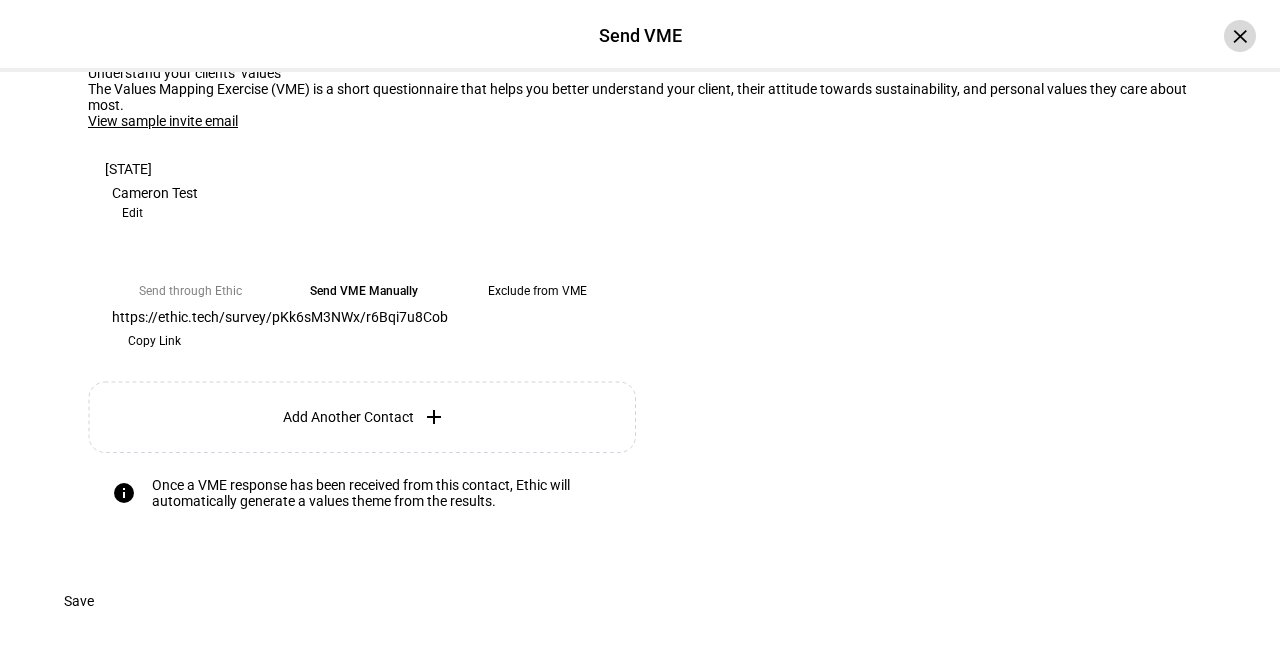 click on "Send VME" at bounding box center (640, 36) 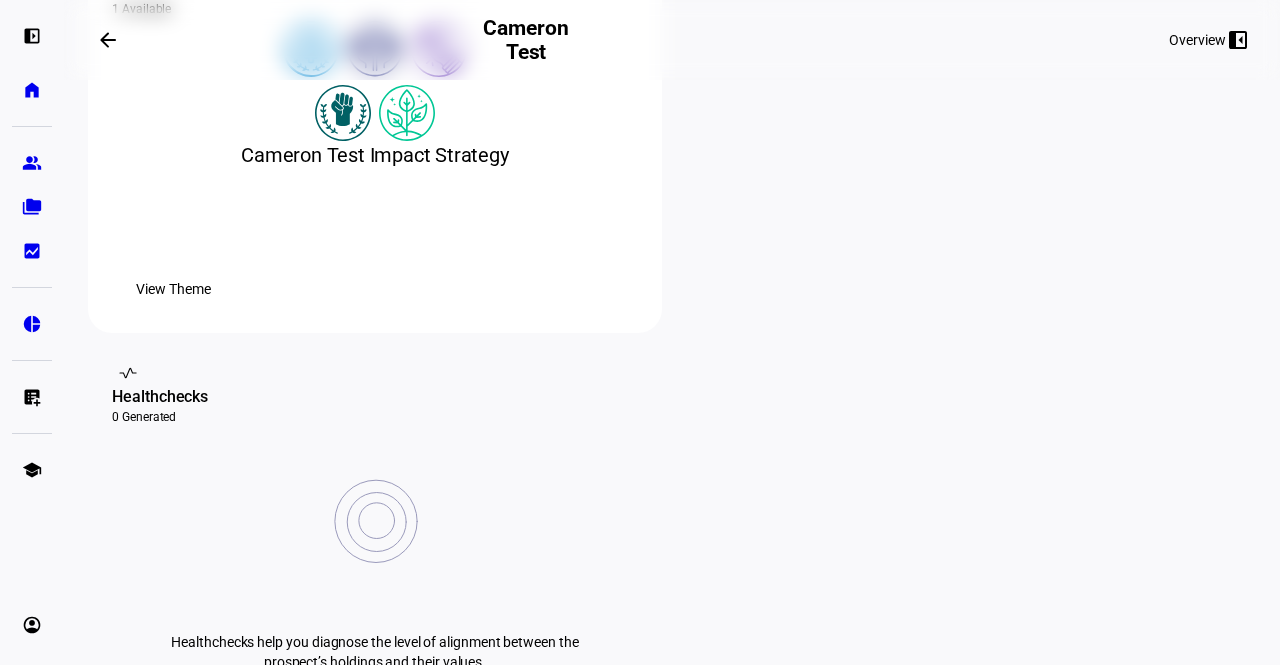 scroll, scrollTop: 464, scrollLeft: 0, axis: vertical 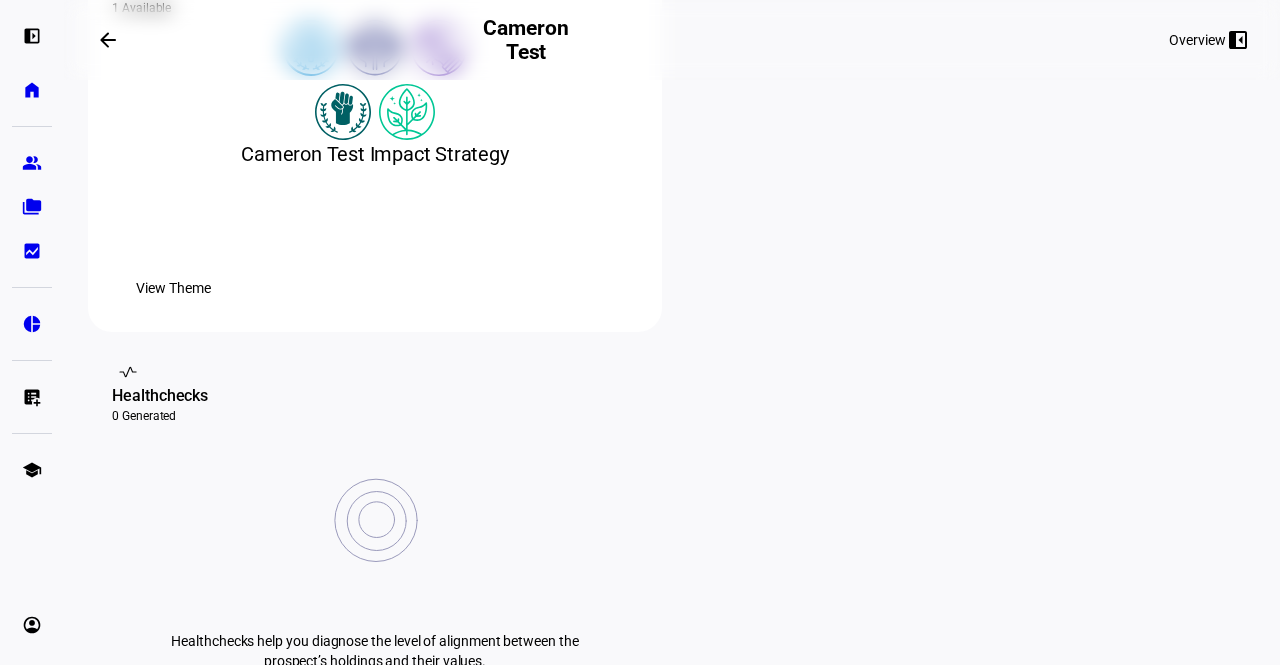 click on "View Theme" 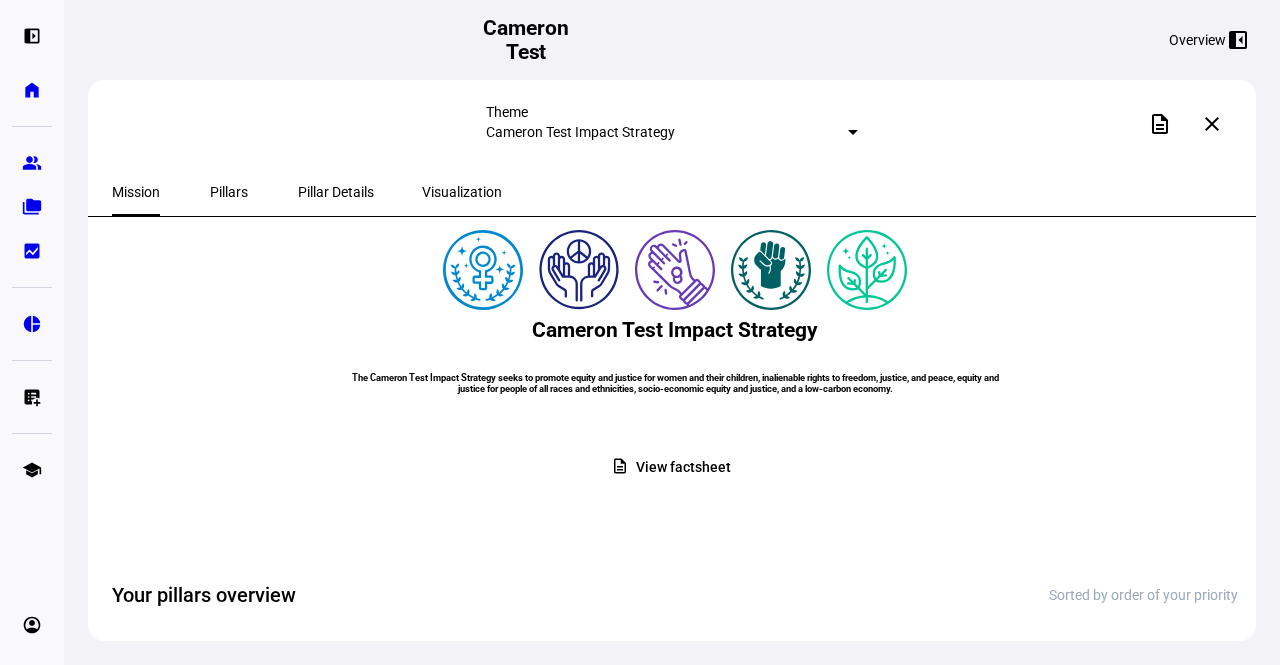 scroll, scrollTop: 56, scrollLeft: 0, axis: vertical 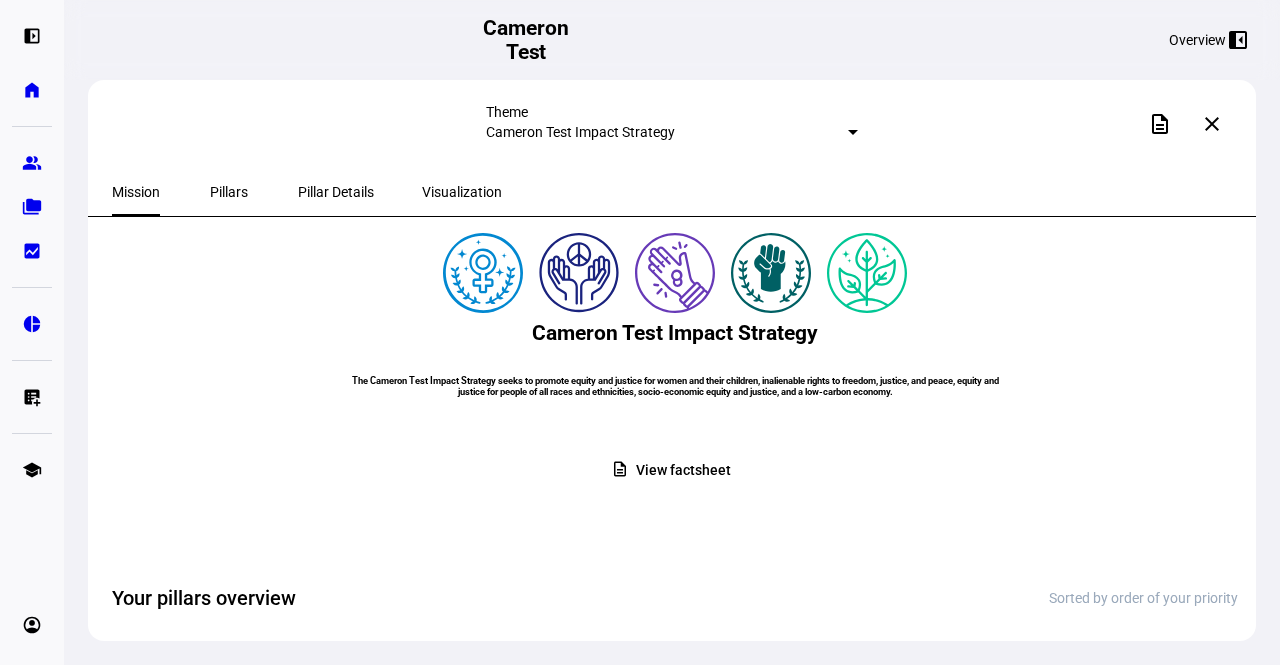 click on "Pillars" at bounding box center (229, 192) 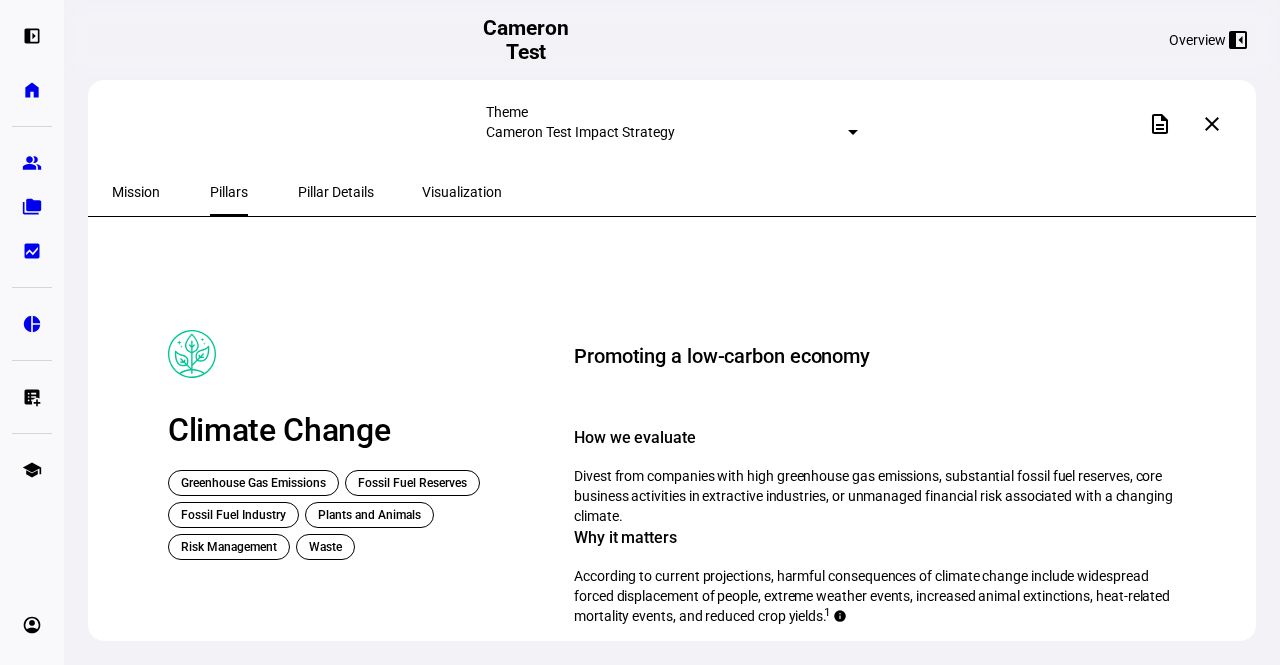 scroll, scrollTop: 1870, scrollLeft: 0, axis: vertical 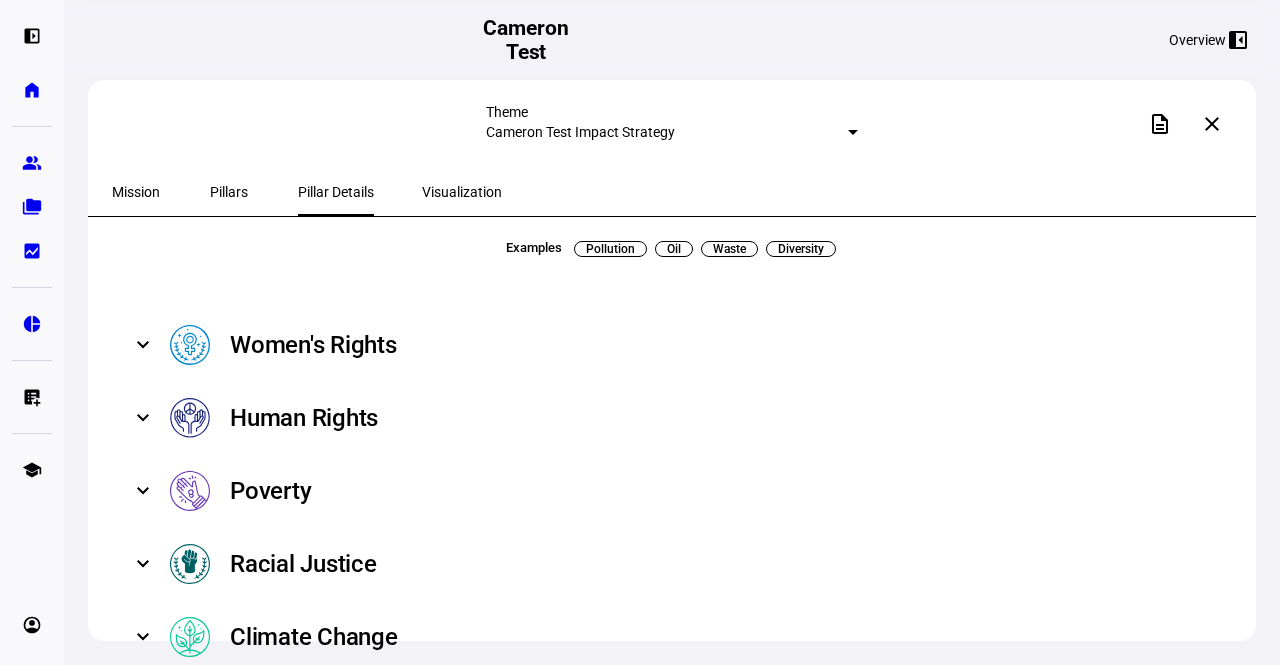 click on "Visualization" at bounding box center [462, 192] 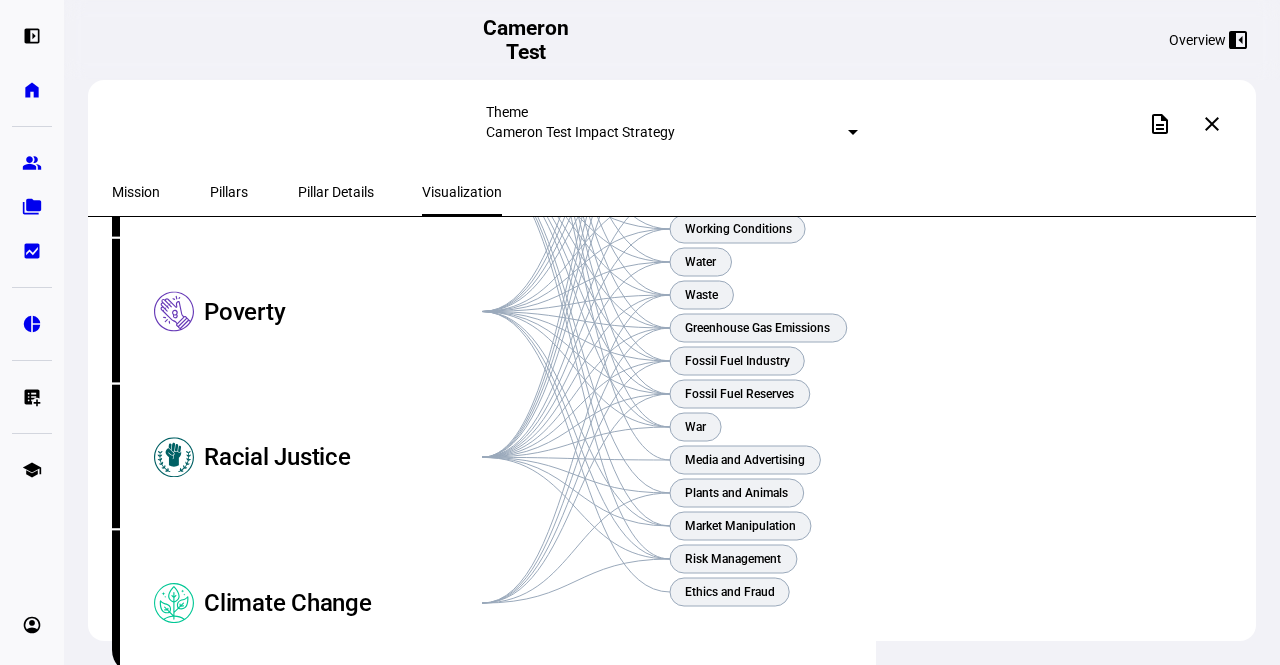 scroll, scrollTop: 0, scrollLeft: 0, axis: both 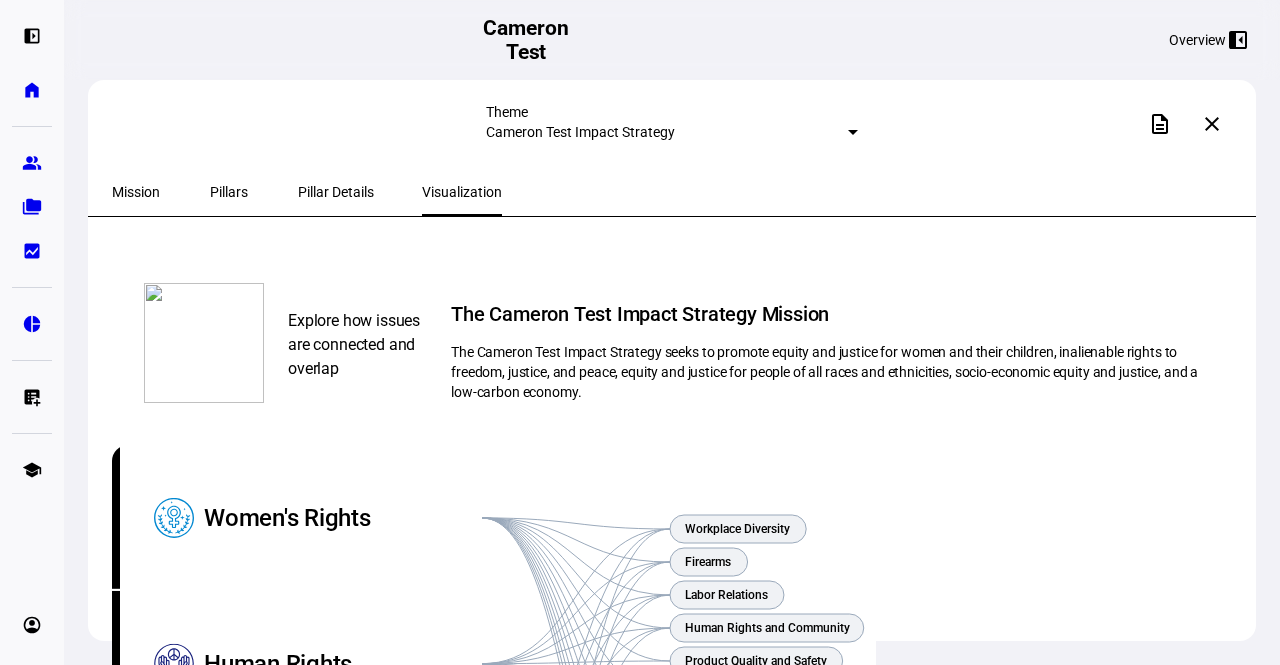 click on "Theme   Cameron Test Impact Strategy  description close" 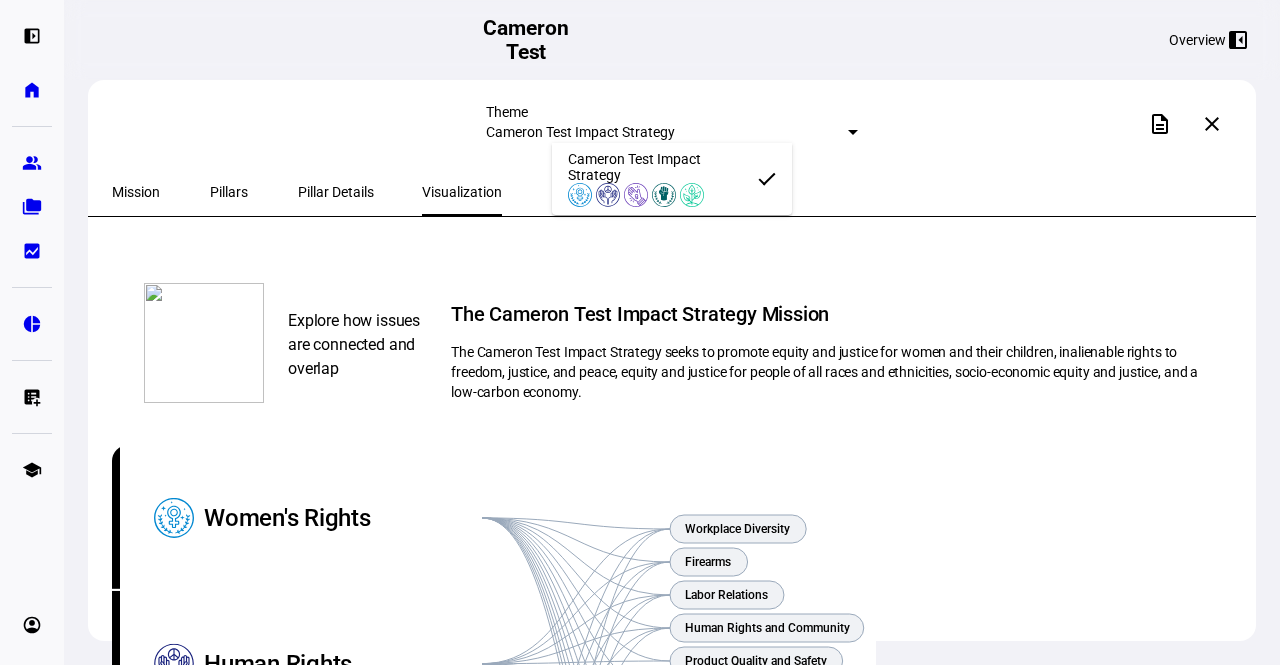 click at bounding box center (640, 332) 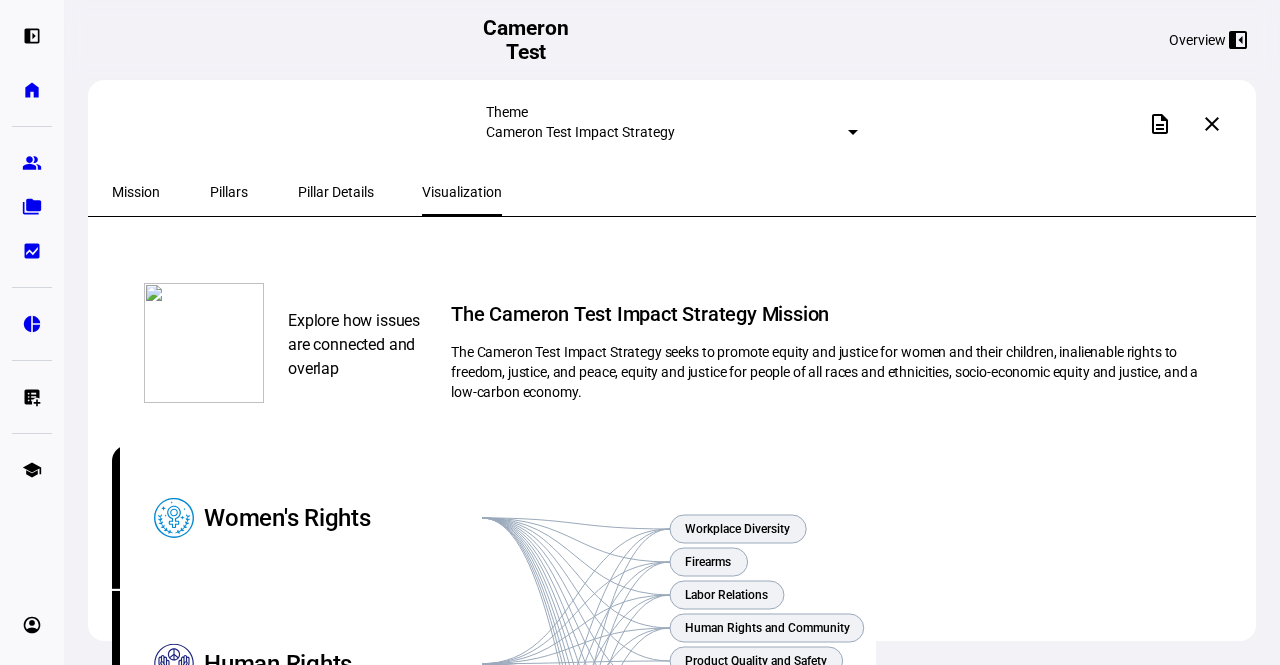 click on "Mission" at bounding box center [136, 192] 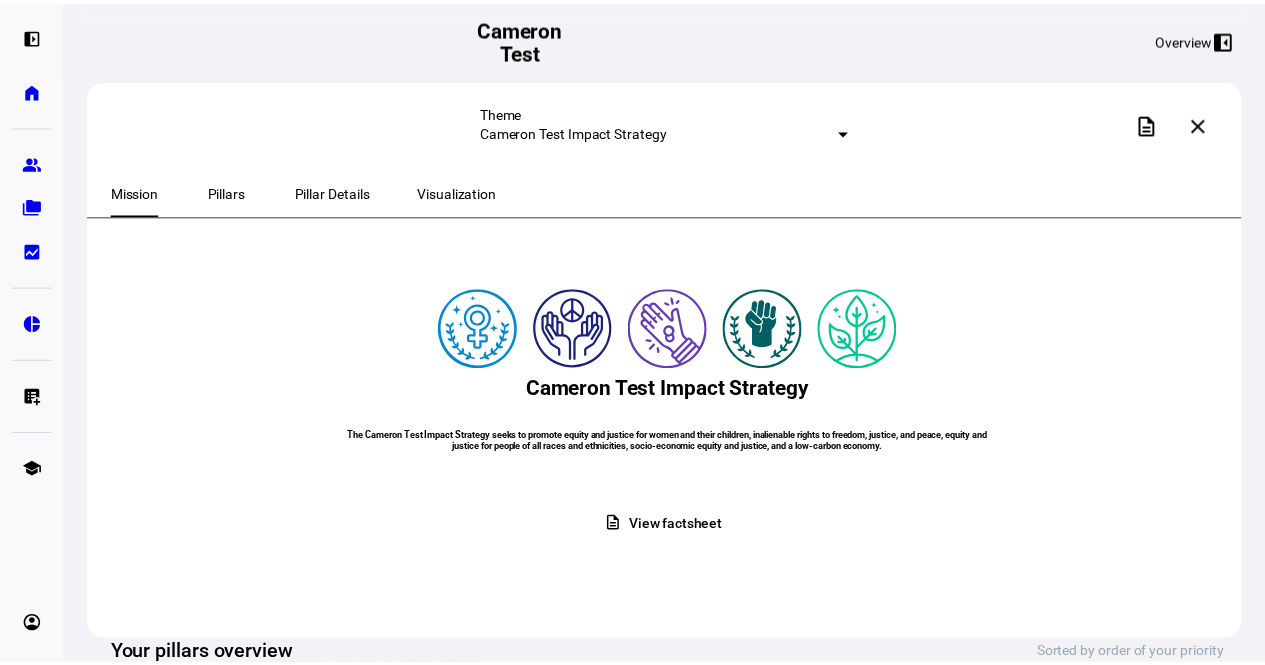 scroll, scrollTop: 148, scrollLeft: 0, axis: vertical 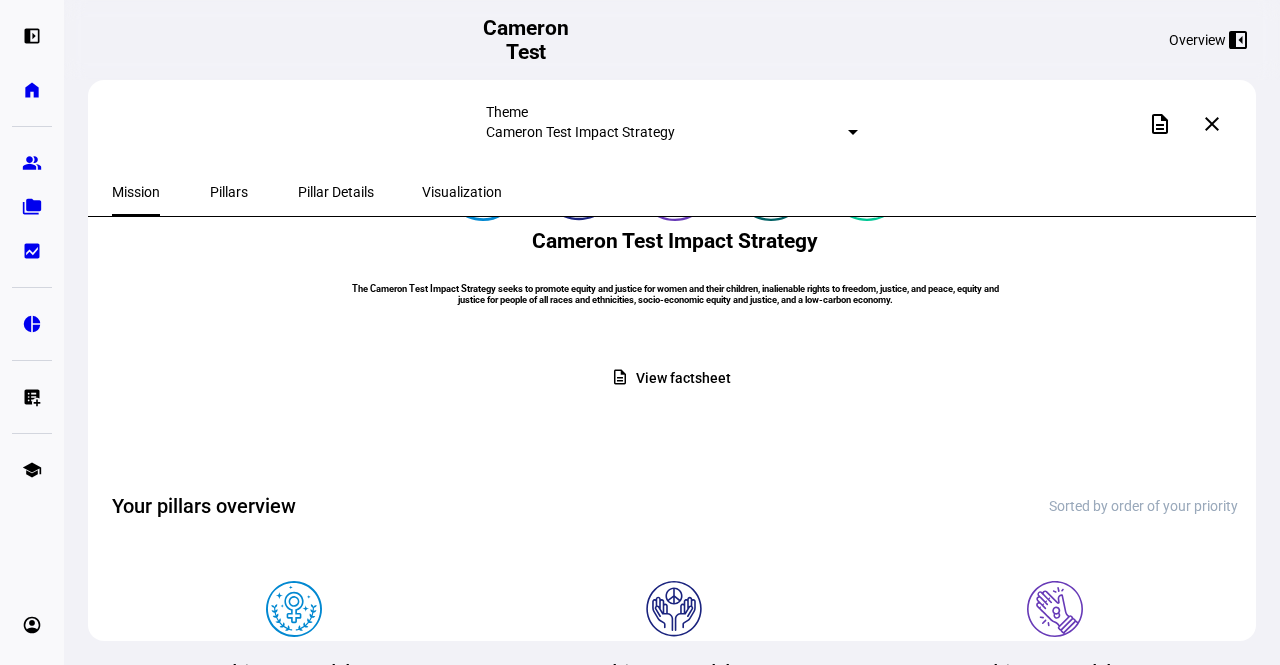 click on "View factsheet" 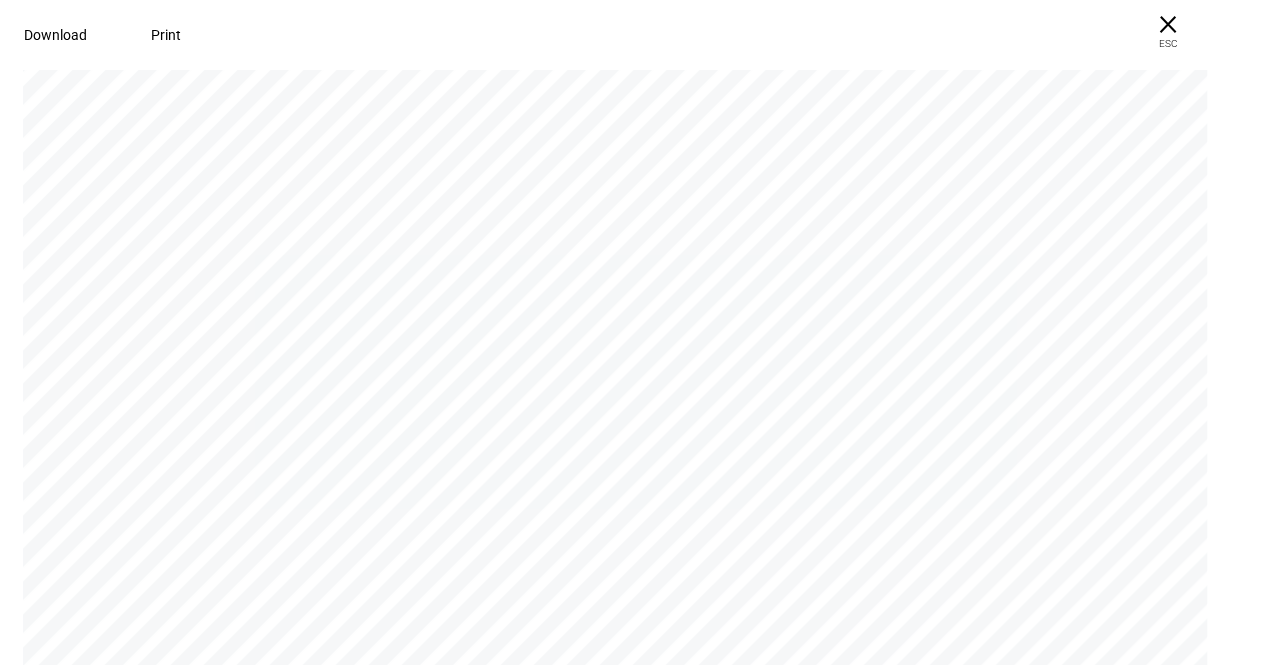 scroll, scrollTop: 12805, scrollLeft: 0, axis: vertical 